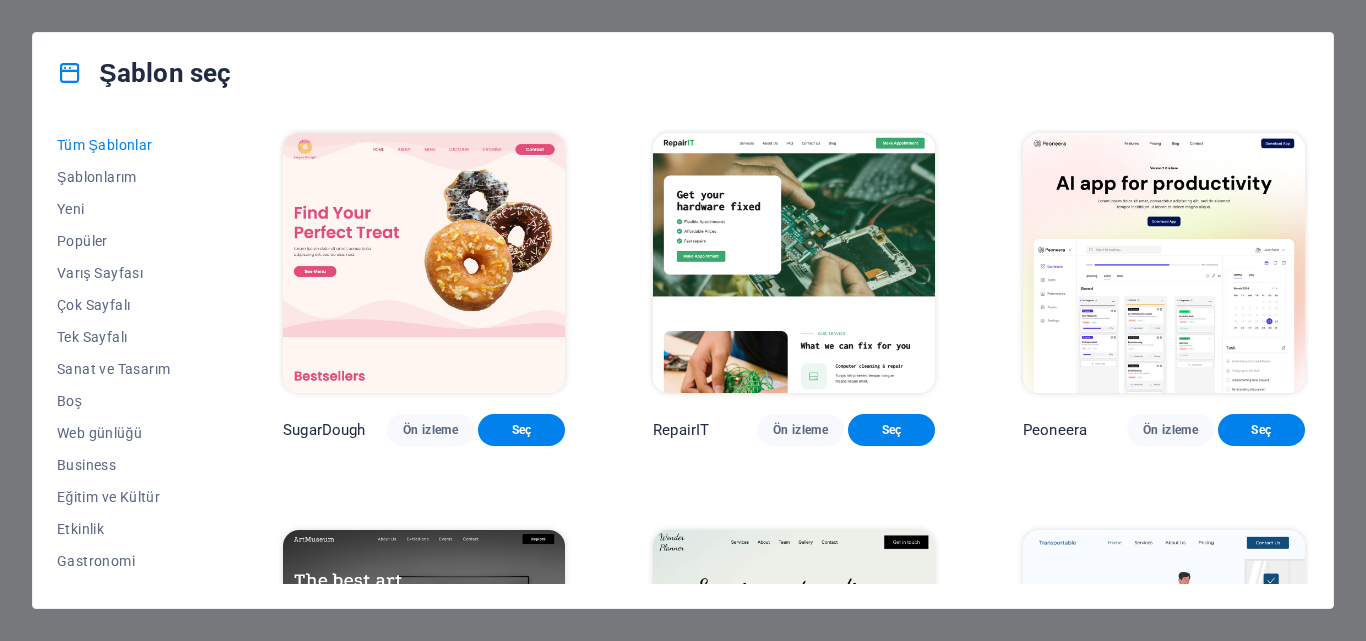 scroll, scrollTop: 0, scrollLeft: 0, axis: both 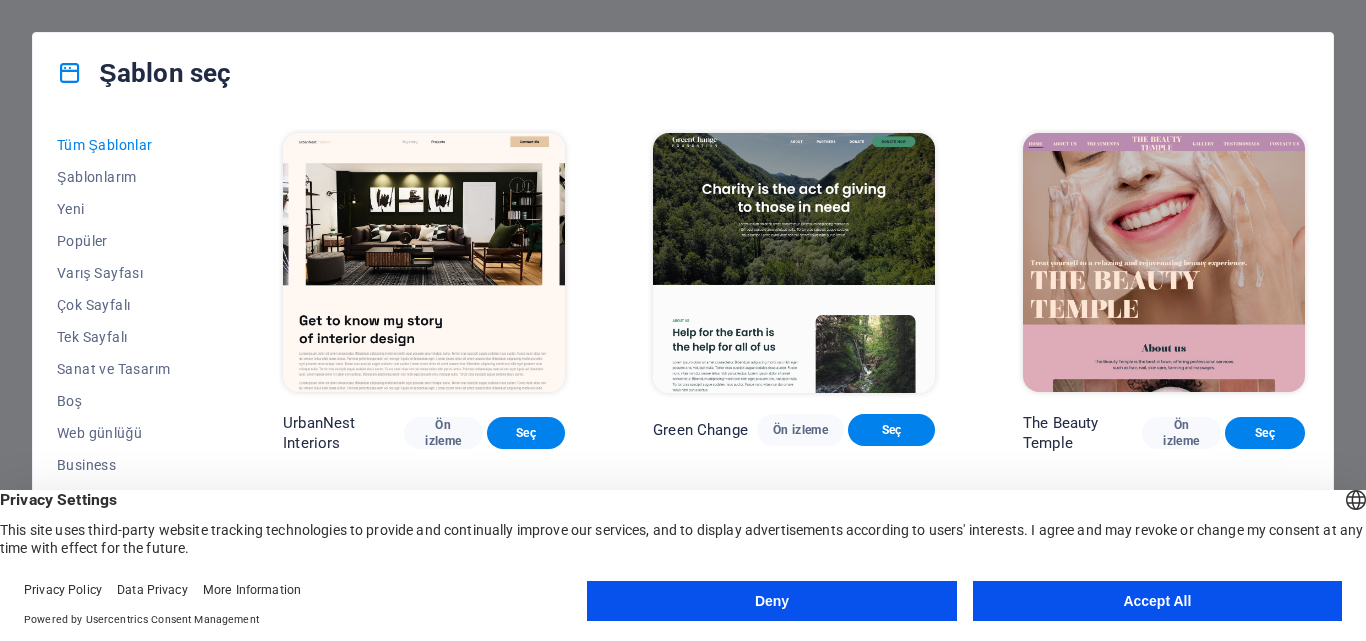 click on "Accept All" at bounding box center (1157, 601) 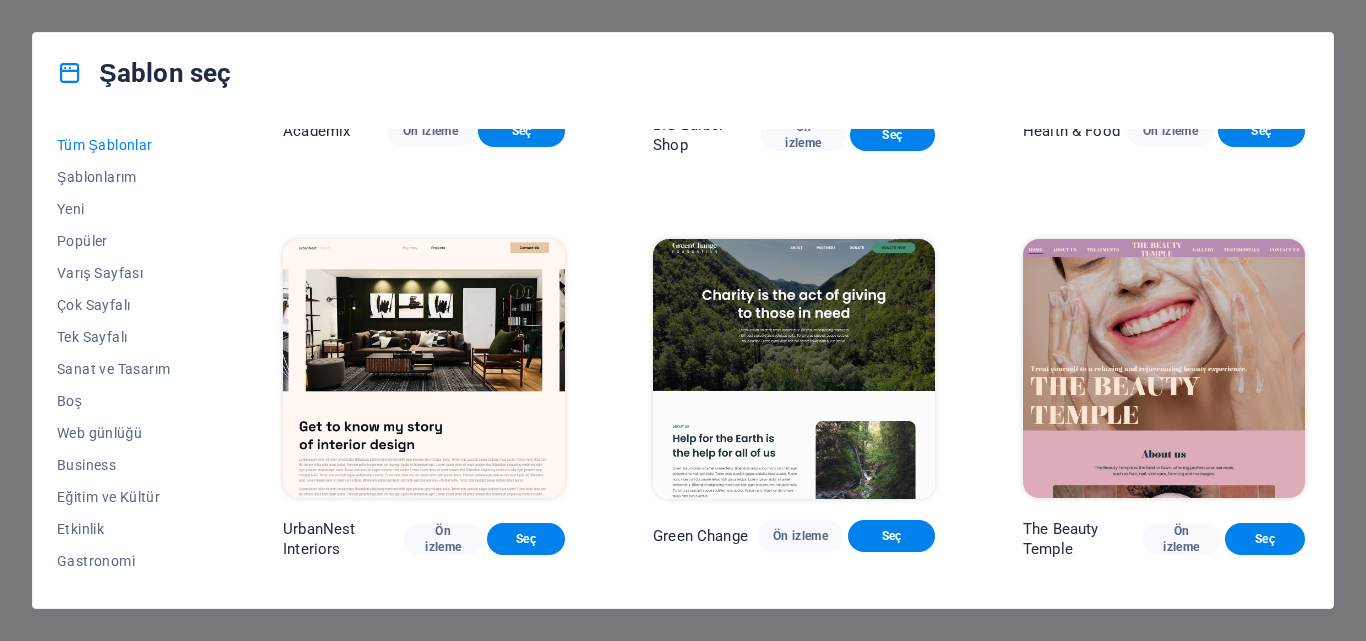 scroll, scrollTop: 2100, scrollLeft: 0, axis: vertical 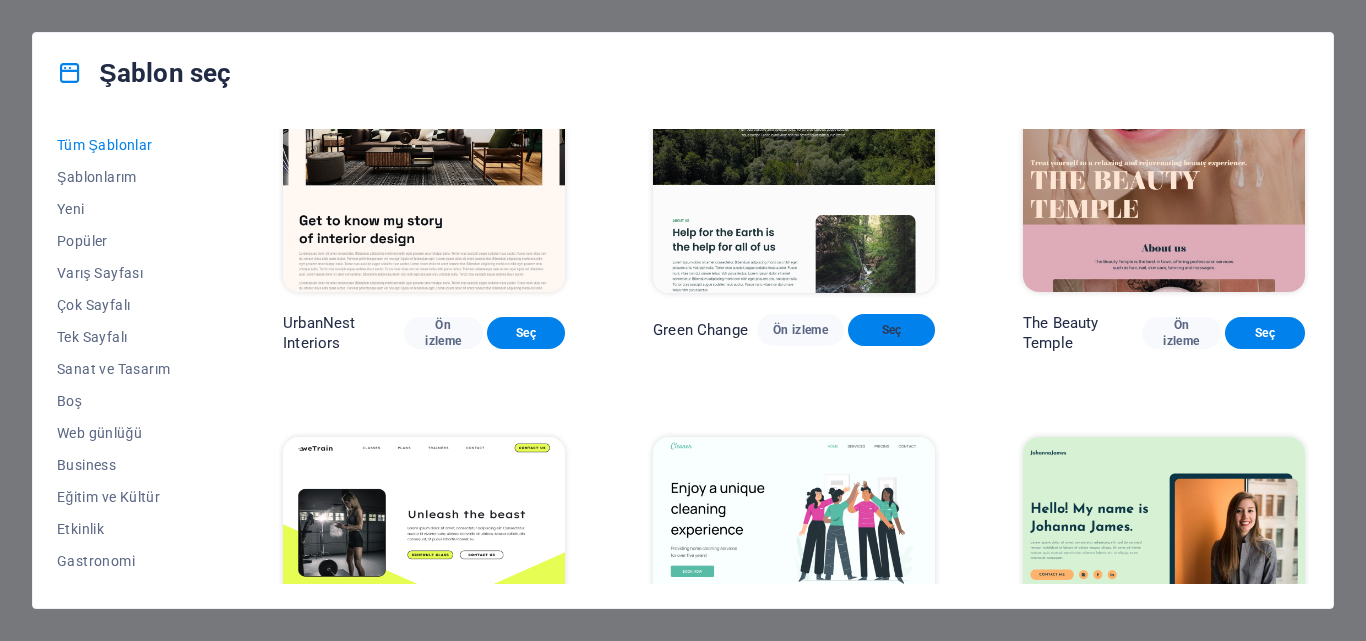 click on "Seç" at bounding box center (891, 330) 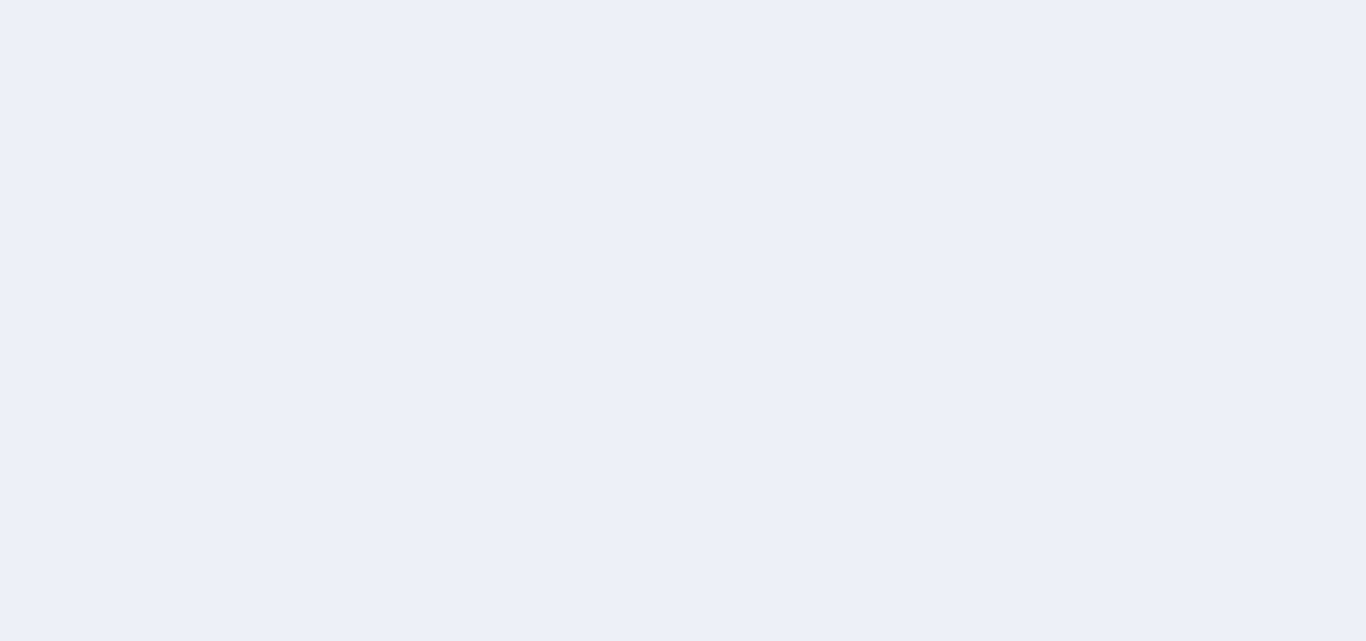scroll, scrollTop: 0, scrollLeft: 0, axis: both 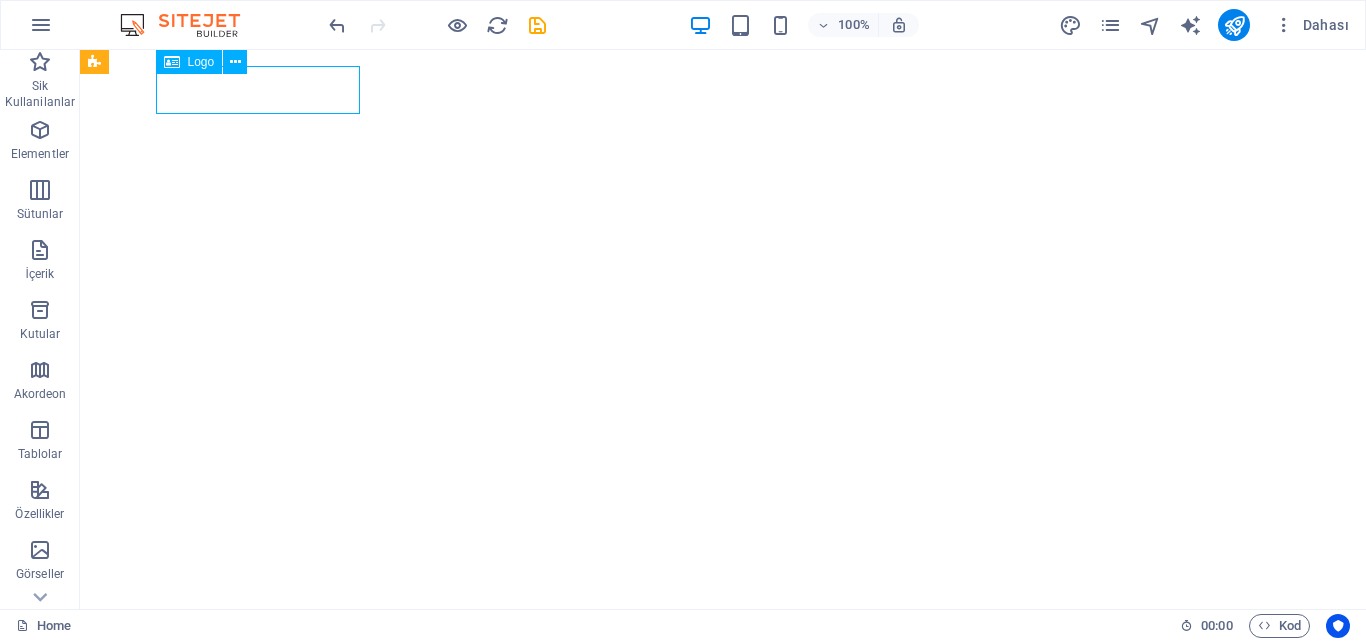 select on "px" 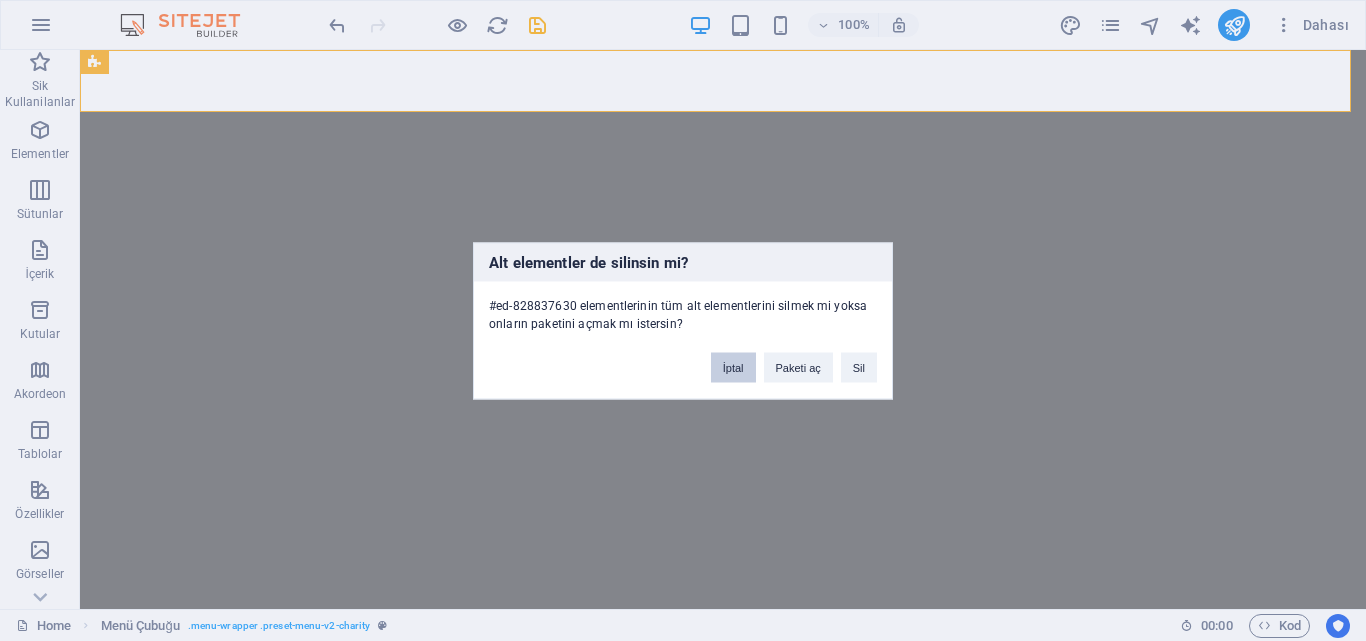 click on "İptal" at bounding box center (733, 367) 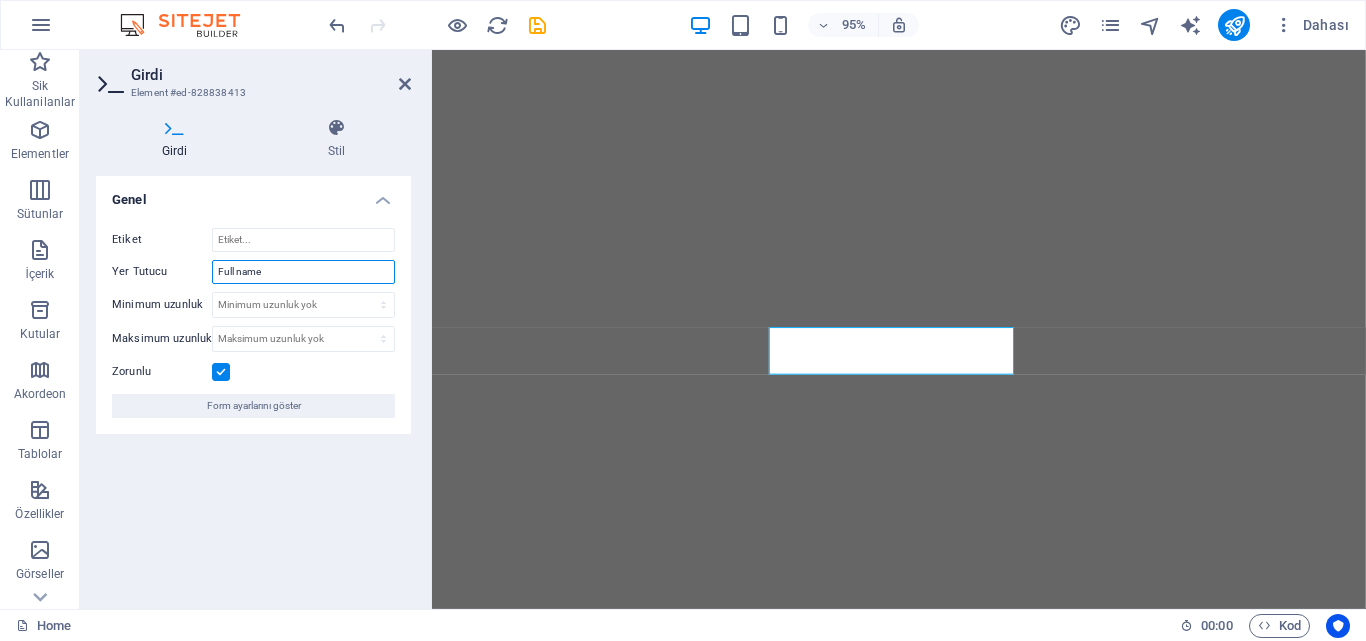 drag, startPoint x: 274, startPoint y: 277, endPoint x: 126, endPoint y: 281, distance: 148.05405 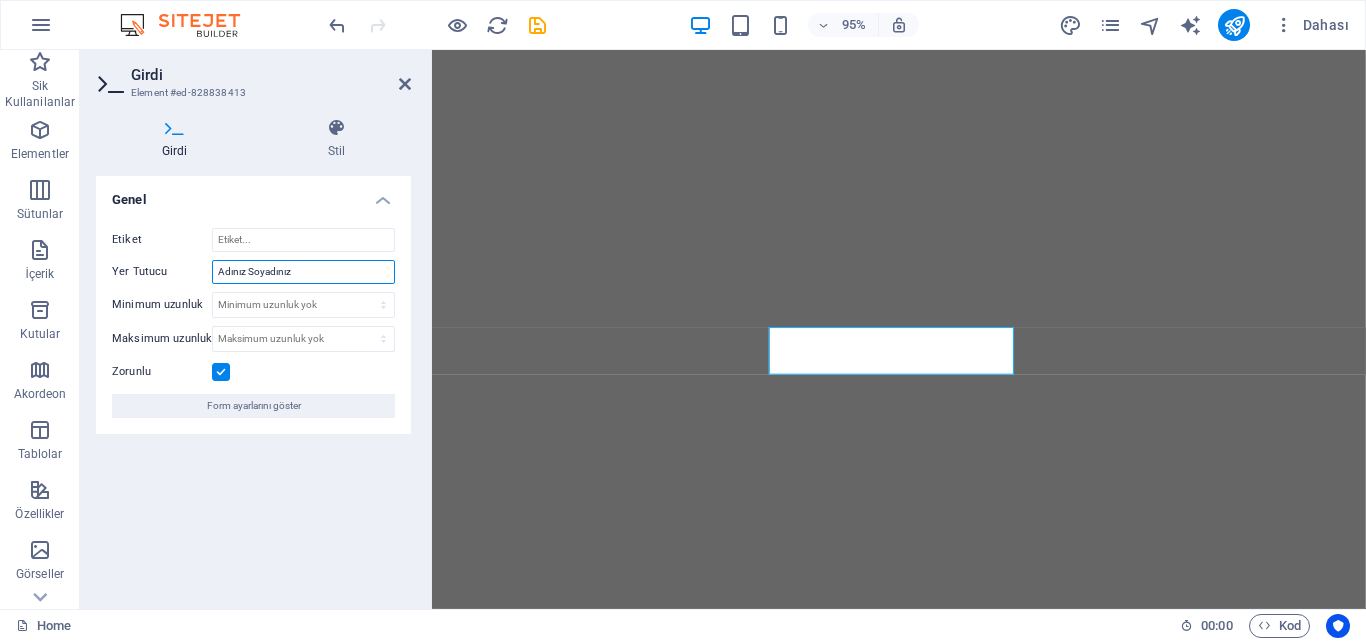 type on "Adınız Soyadınız" 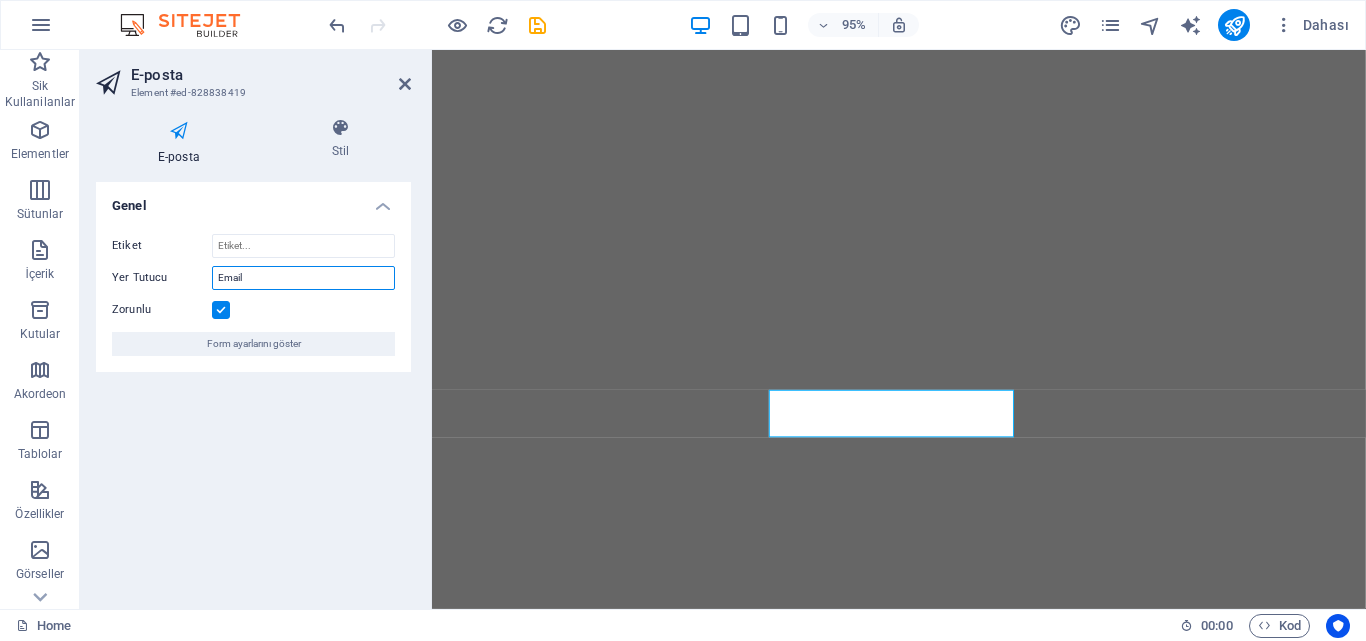 drag, startPoint x: 283, startPoint y: 279, endPoint x: 164, endPoint y: 273, distance: 119.15116 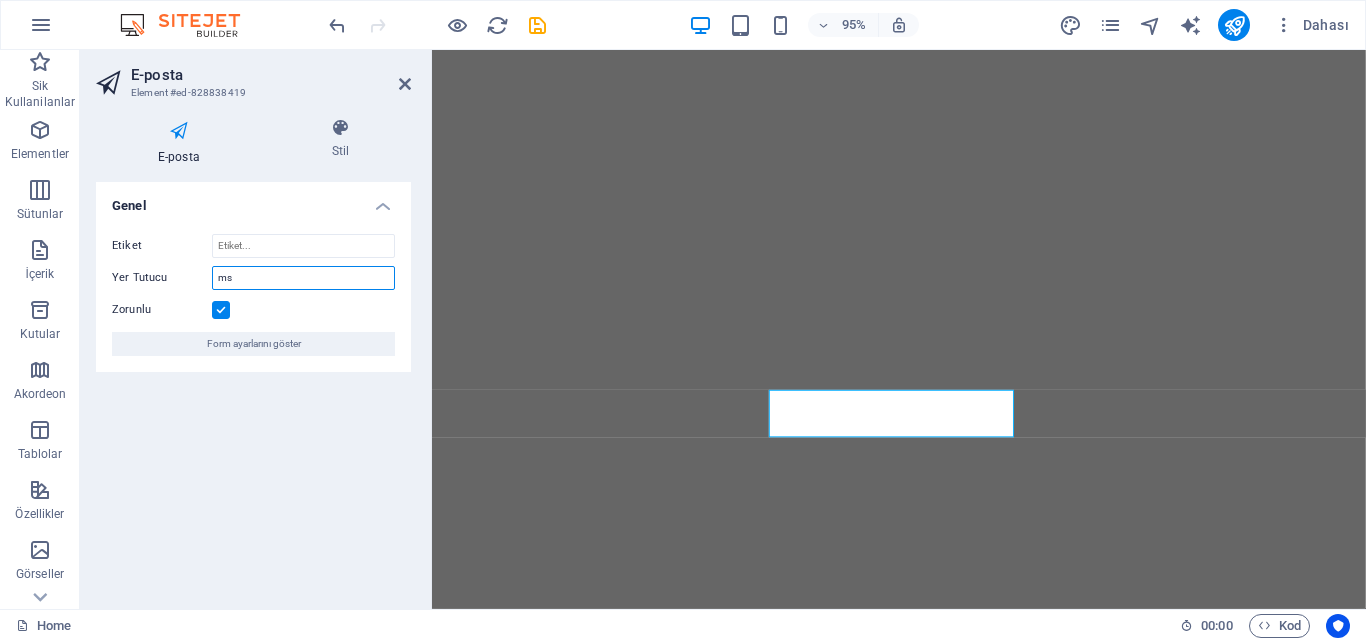 type on "m" 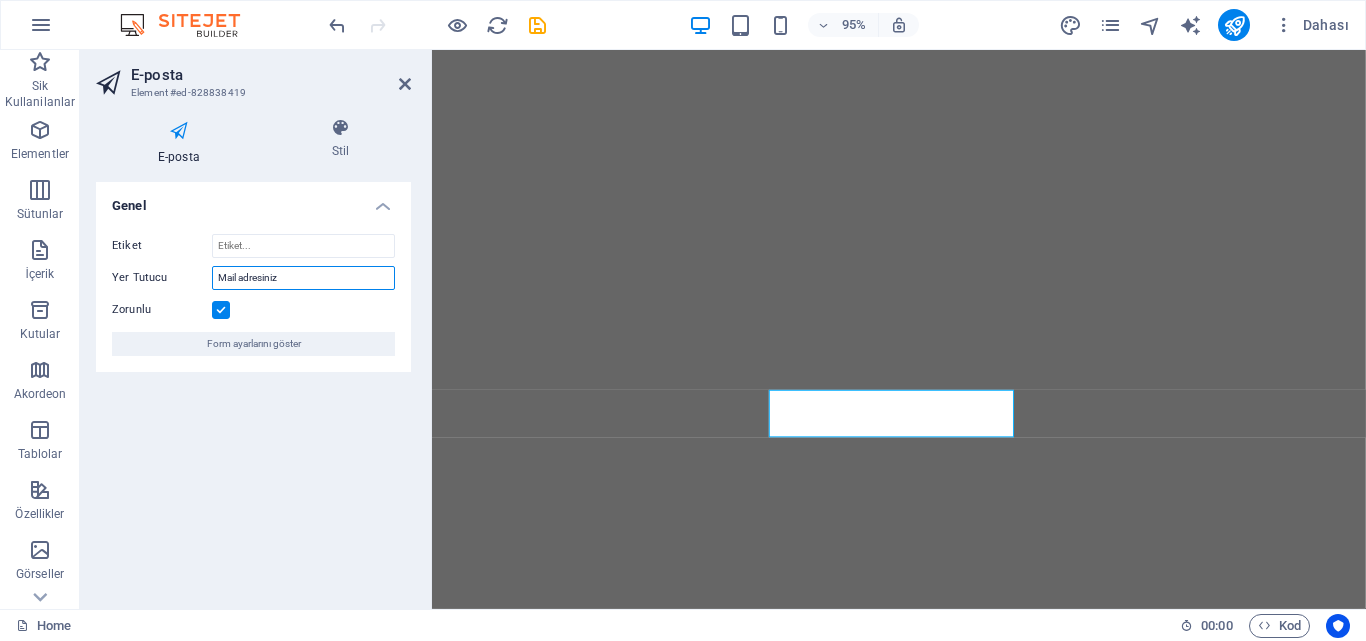 type on "Mail adresiniz" 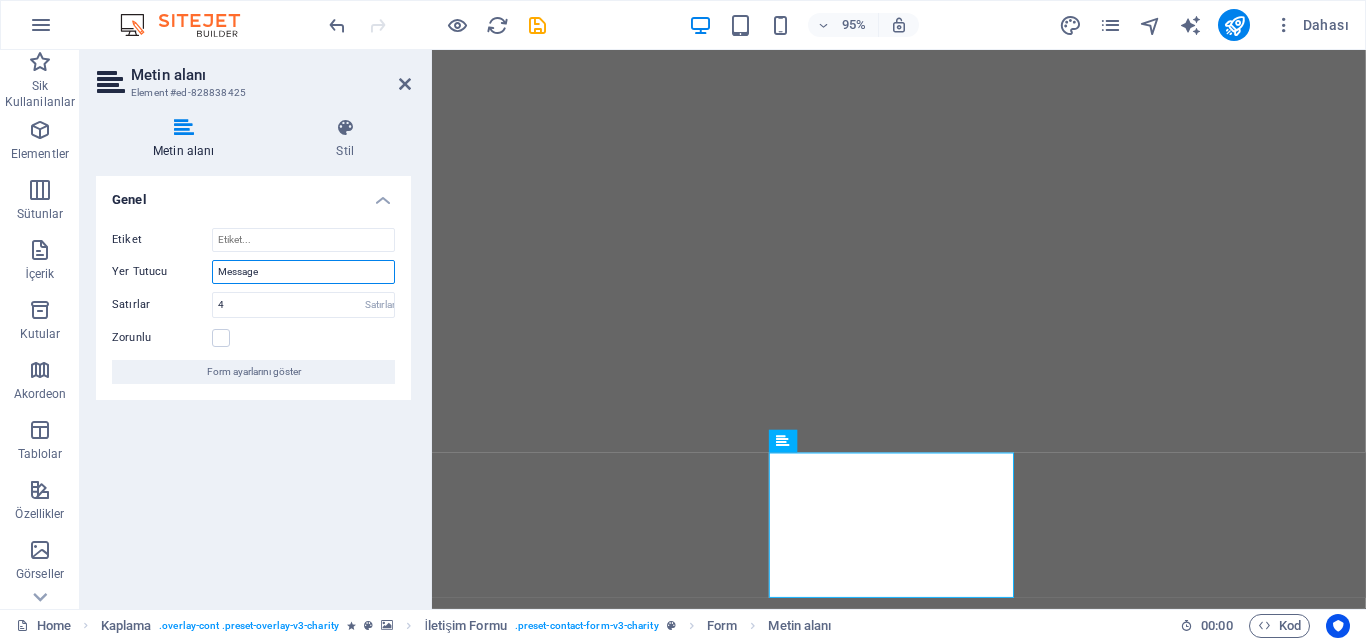 drag, startPoint x: 283, startPoint y: 273, endPoint x: 238, endPoint y: 273, distance: 45 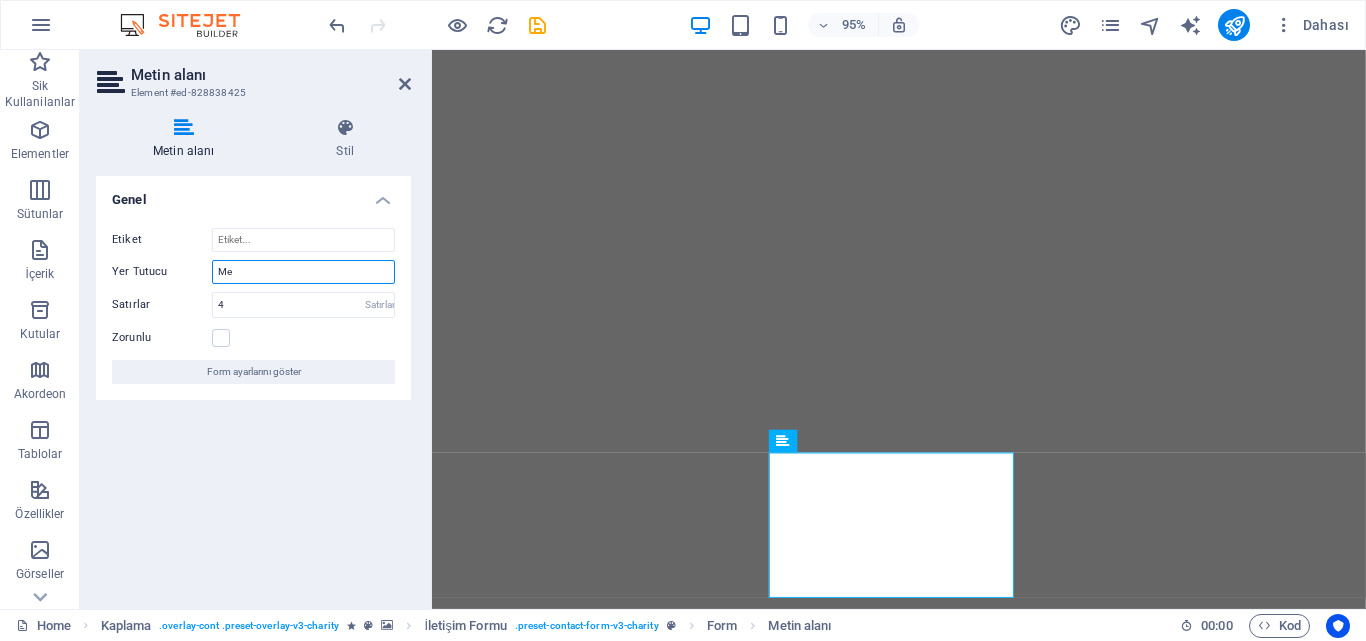 type on "M" 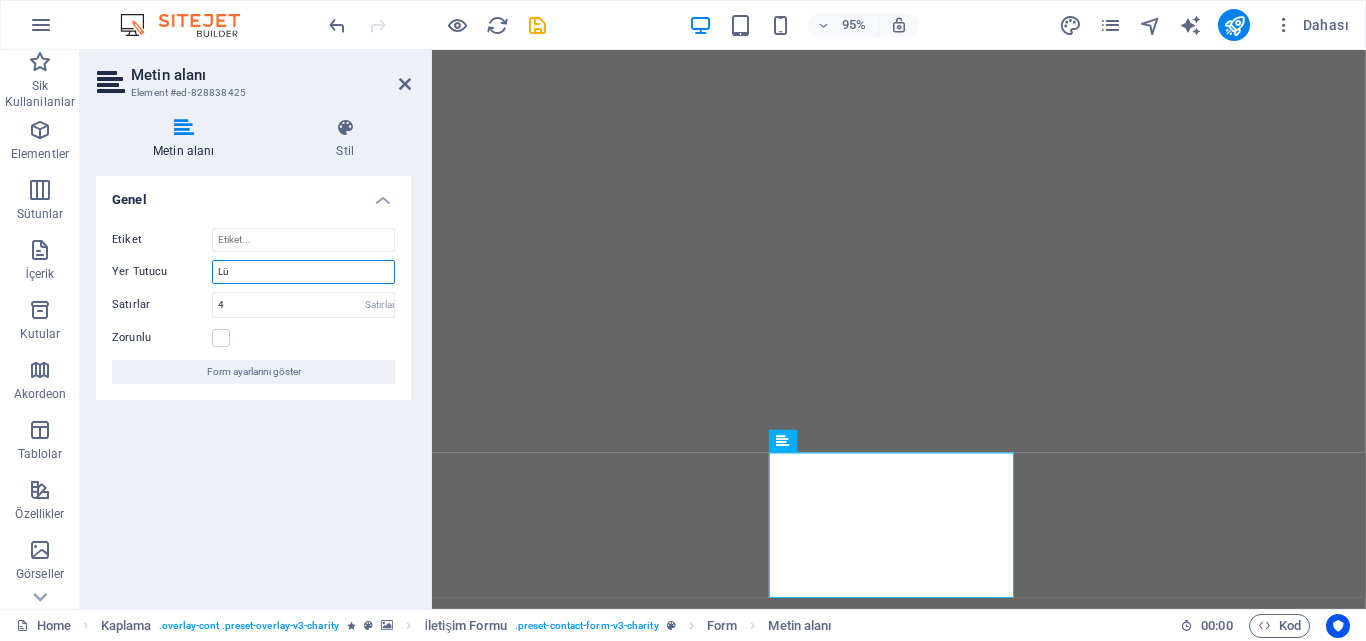 drag, startPoint x: 238, startPoint y: 273, endPoint x: 257, endPoint y: 272, distance: 19.026299 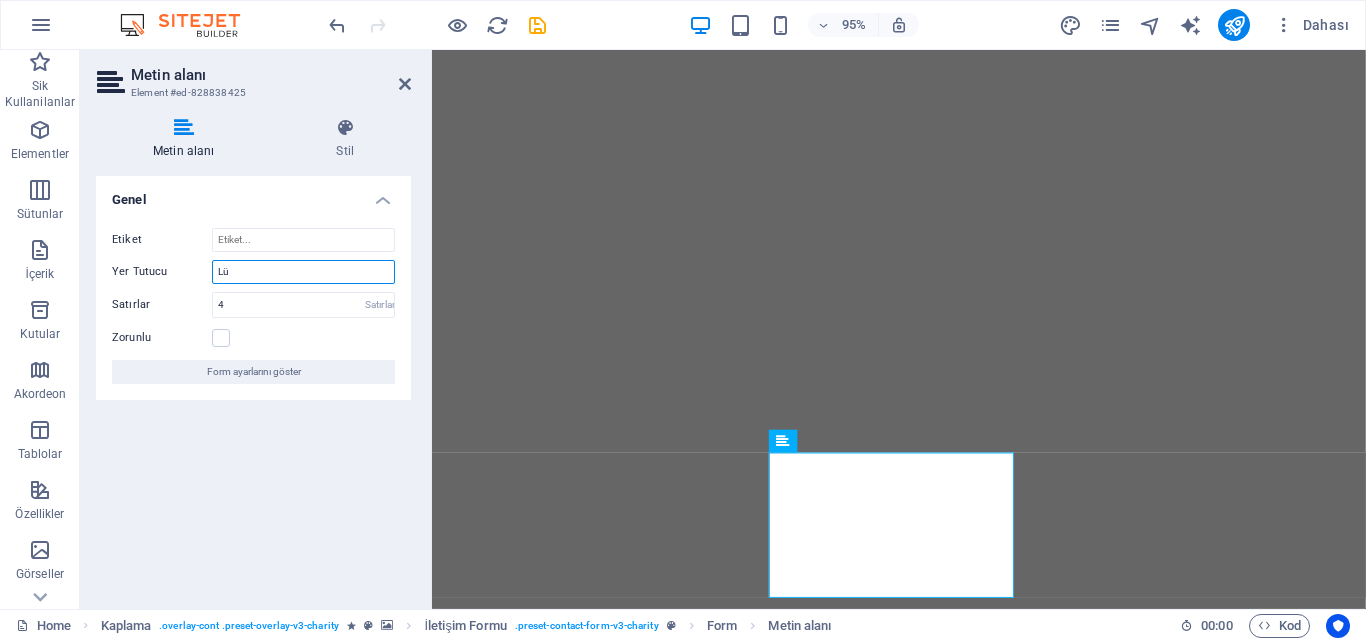 type on "L" 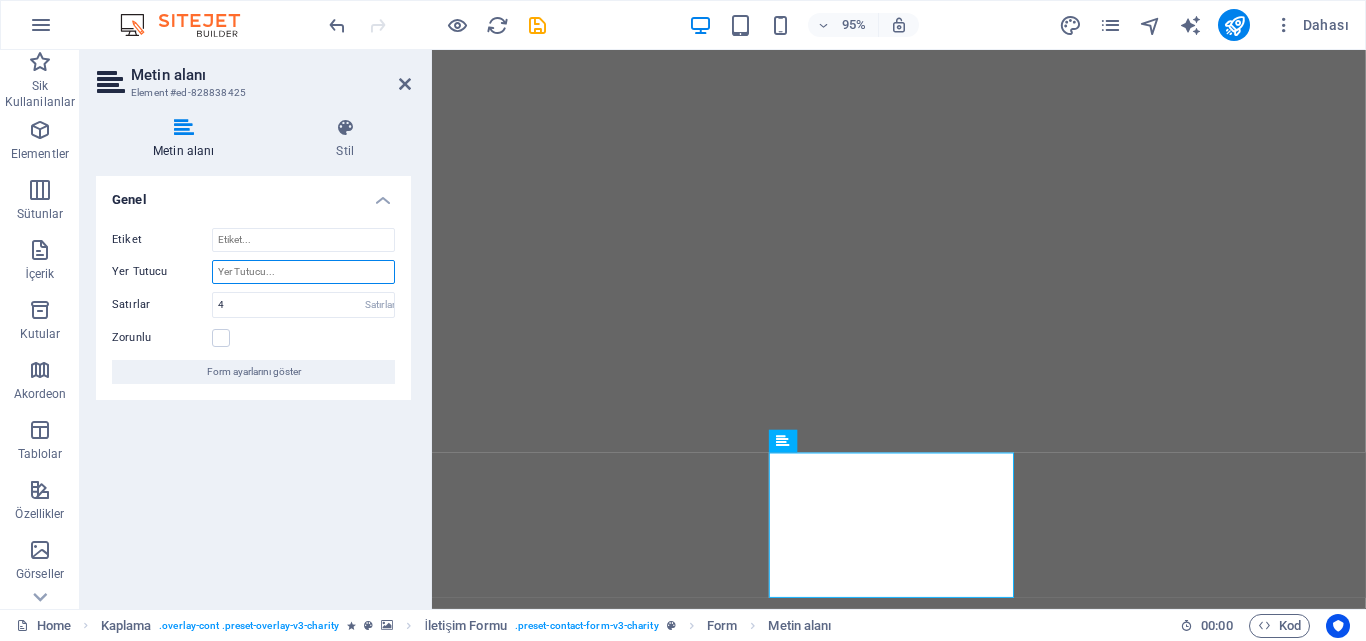 type on "ş" 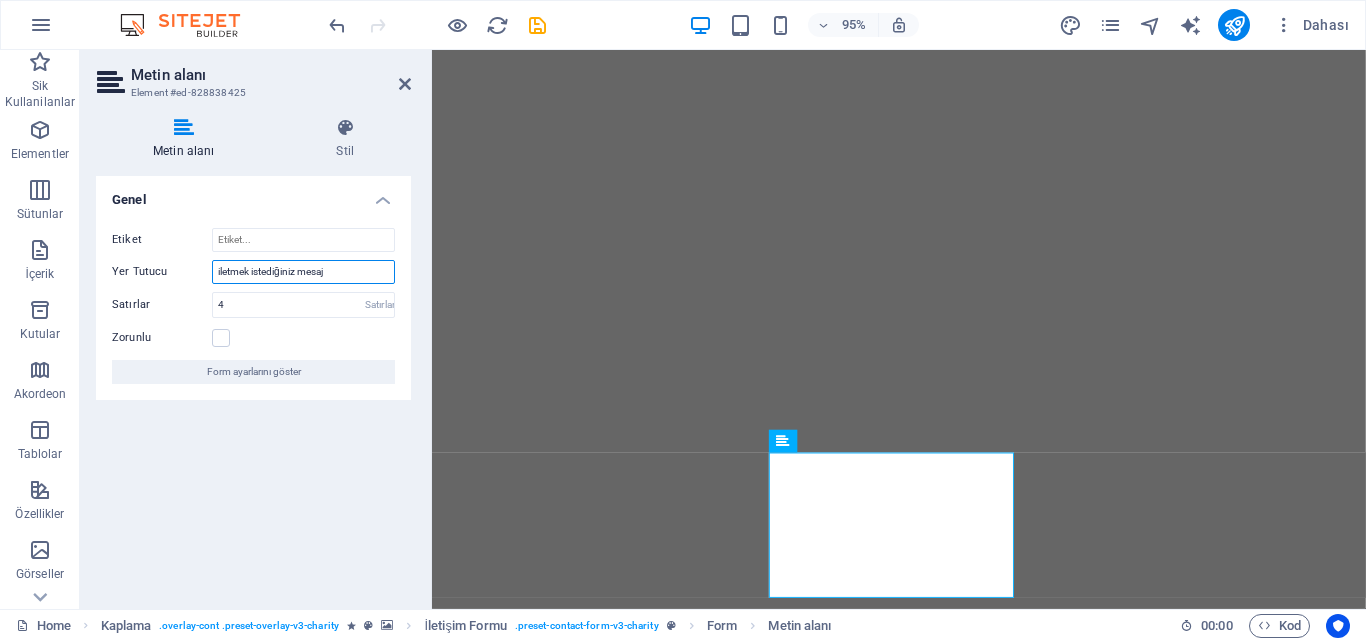 type on "iletmek istediğiniz mesaj" 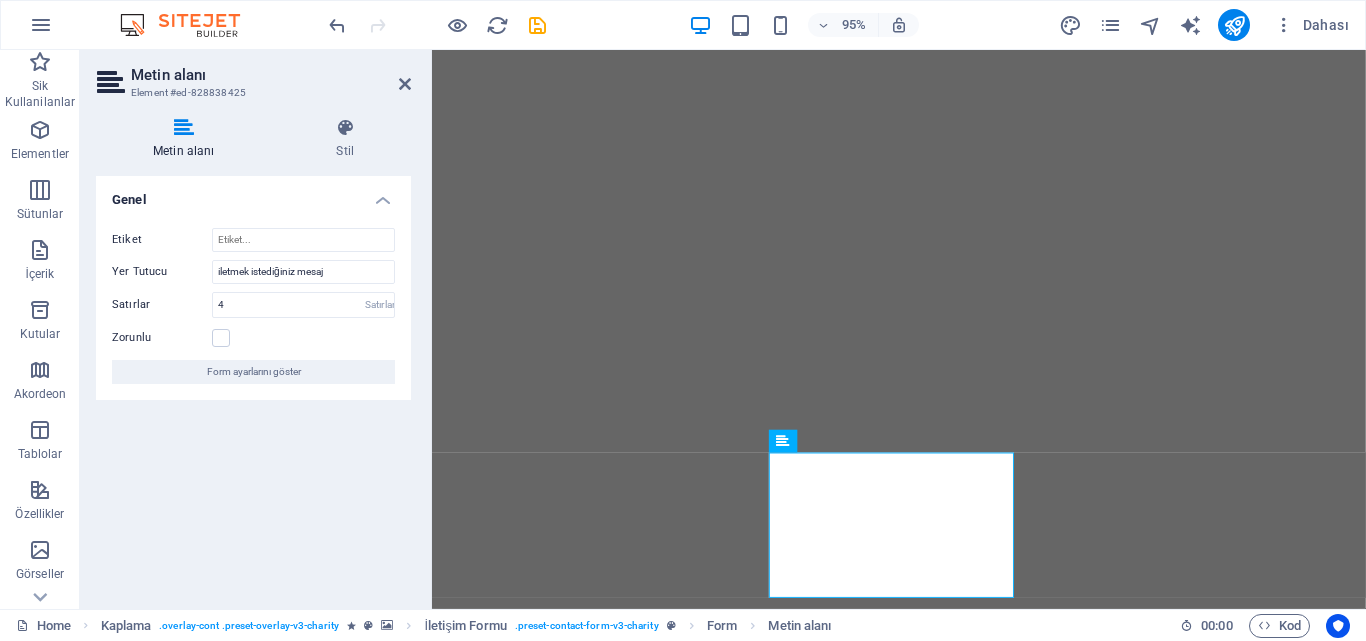 click on "Genel Etiket Yer Tutucu iletmek istediğiniz mesaj Satırlar 4 Satırlar Zorunlu Form ayarlarını göster" at bounding box center [253, 384] 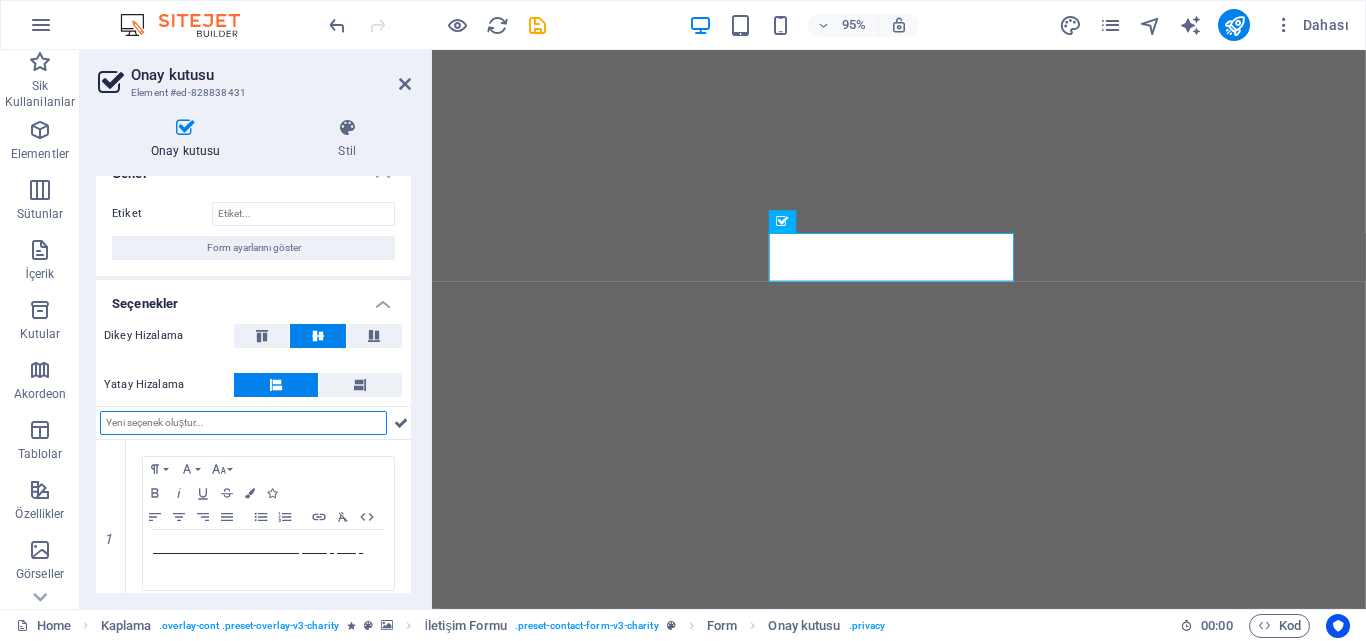 scroll, scrollTop: 0, scrollLeft: 0, axis: both 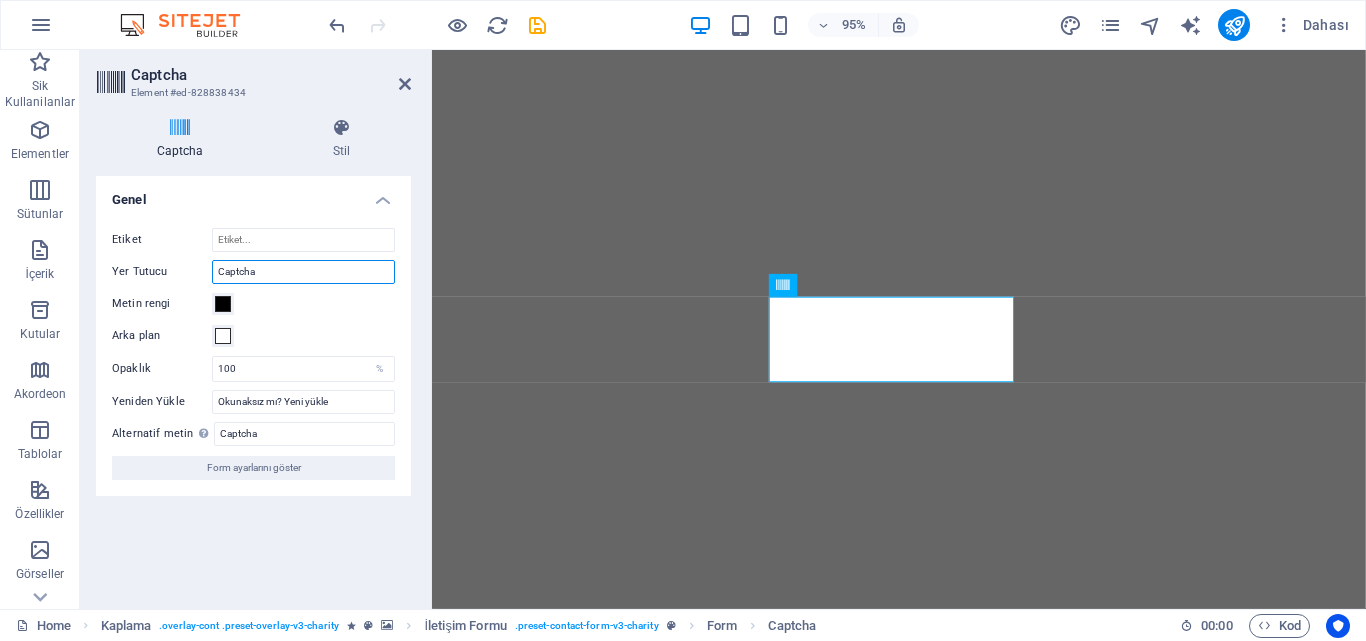 drag, startPoint x: 297, startPoint y: 273, endPoint x: 166, endPoint y: 273, distance: 131 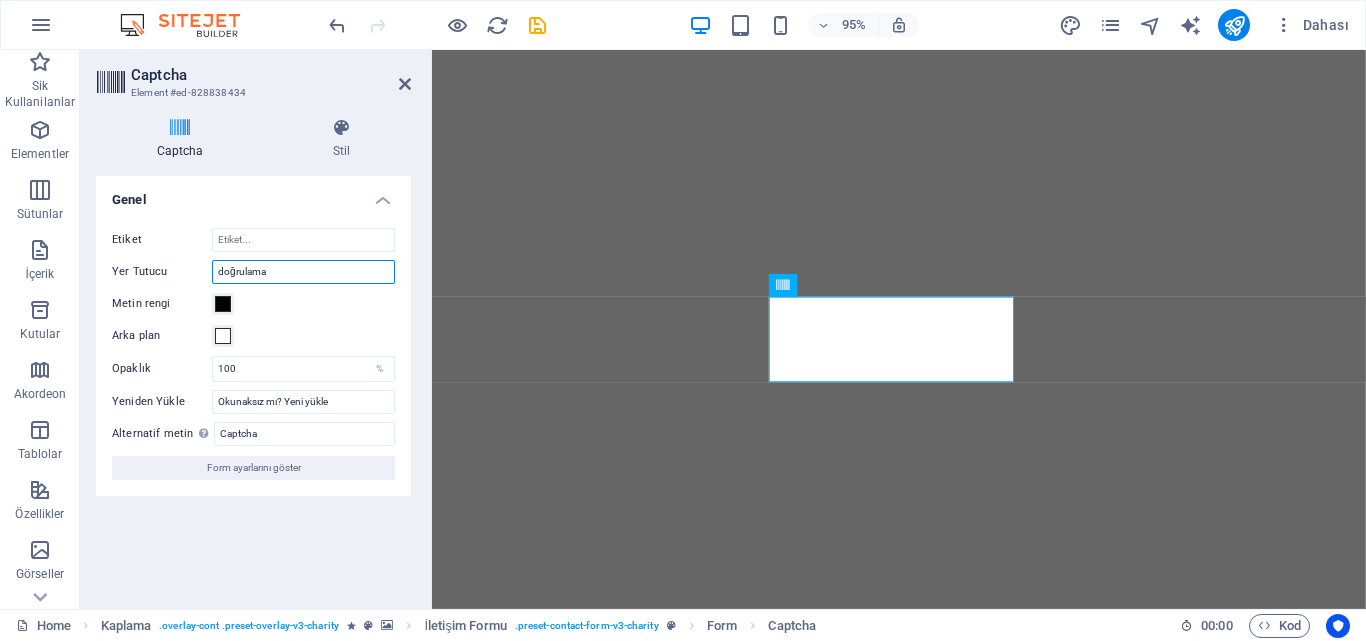 type on "doğrulama" 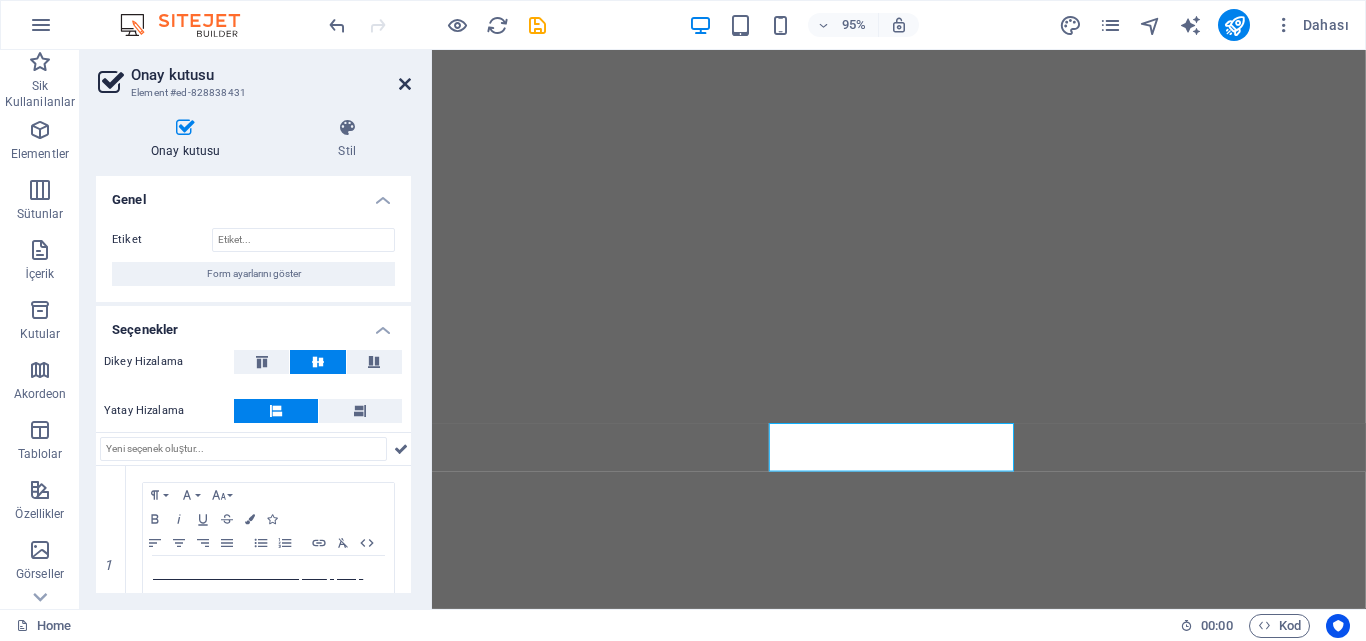 click at bounding box center [405, 84] 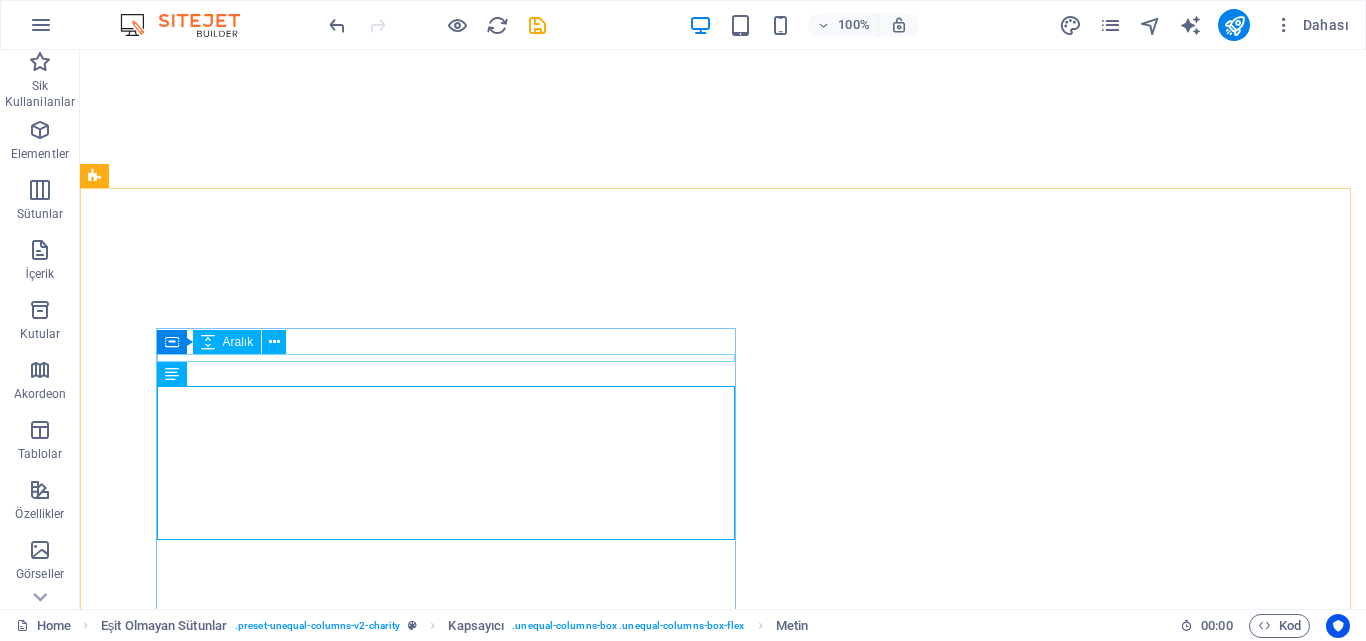 click on "Kapsayıcı   Aralık" at bounding box center [228, 342] 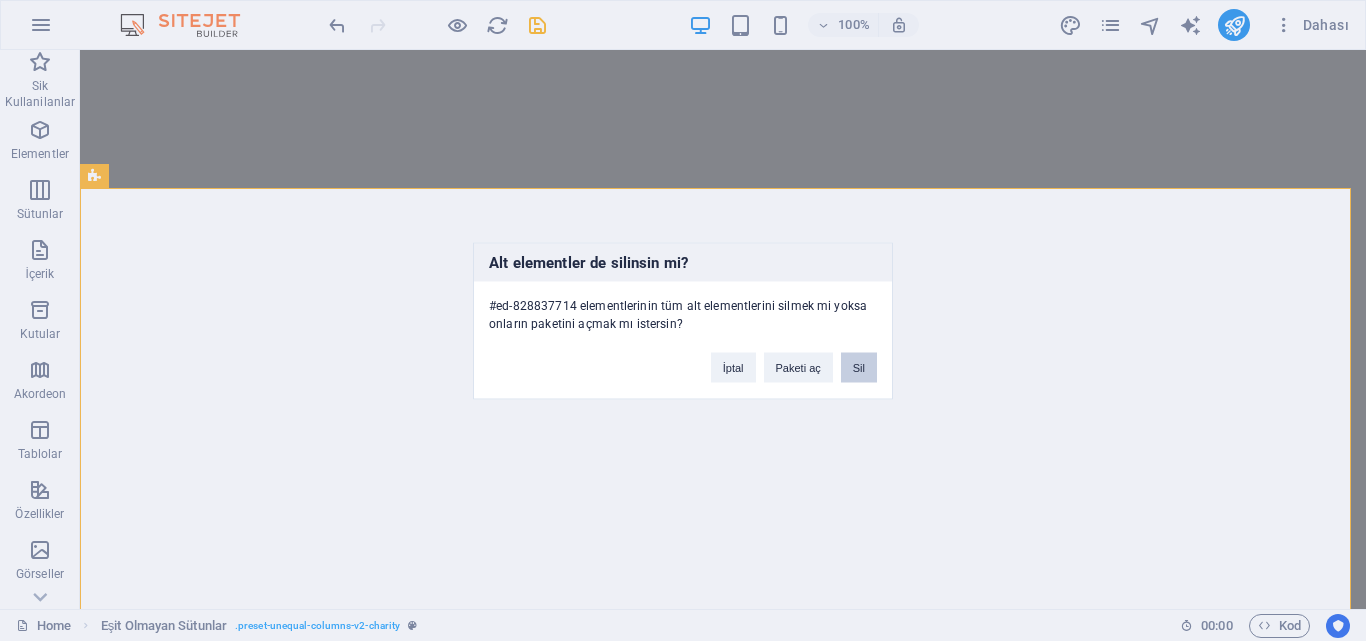 click on "Sil" at bounding box center [859, 367] 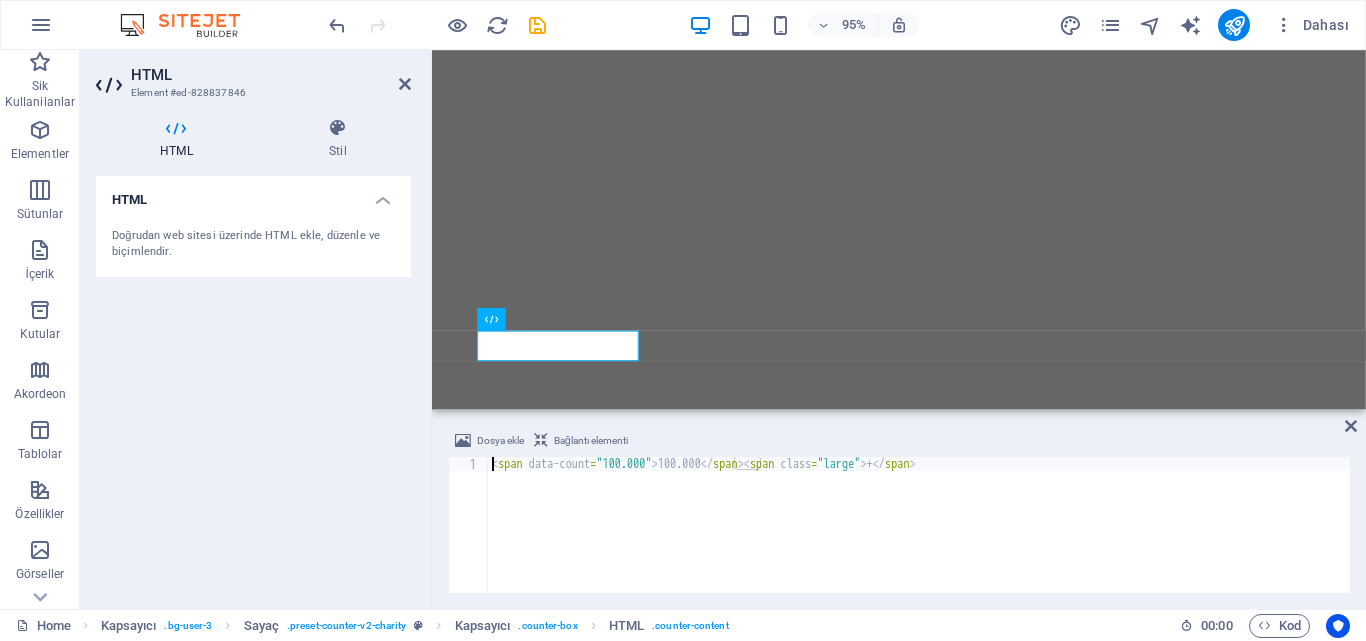click on "< span   data-count = "100.000" > 100.000 </ span > < span   class = "large" >  + </ span >" at bounding box center [919, 539] 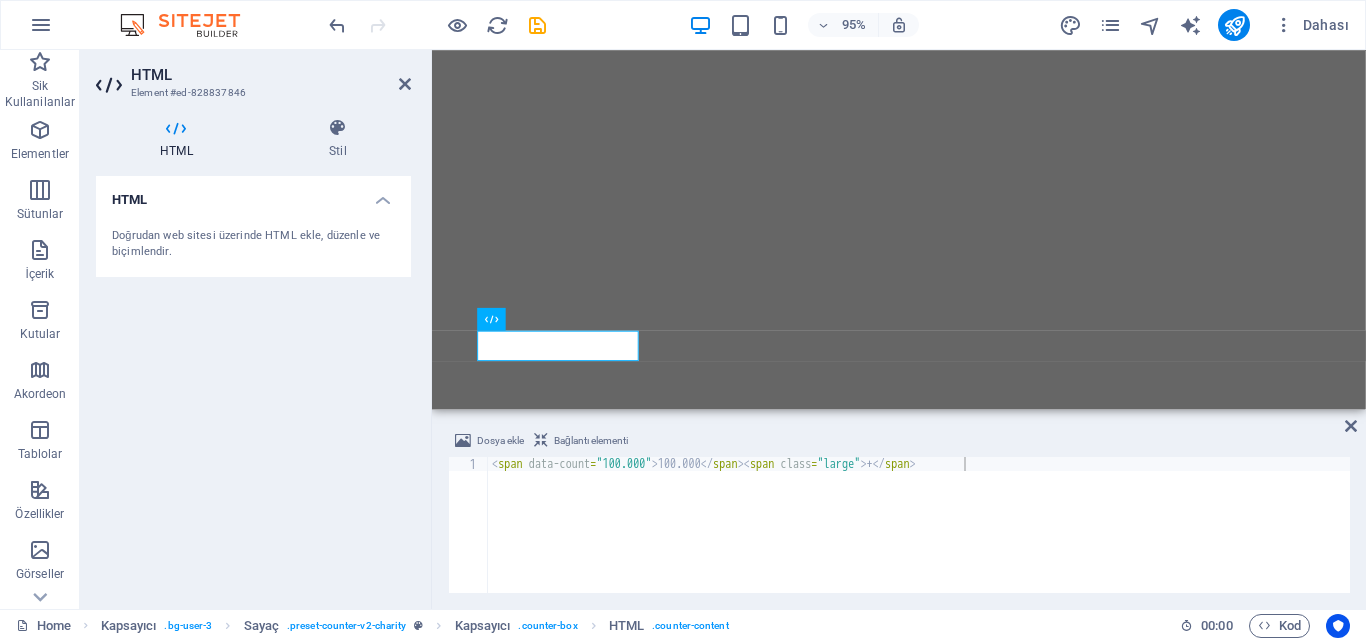 click on "HTML Doğrudan web sitesi üzerinde HTML ekle, düzenle ve biçimlendir." at bounding box center (253, 384) 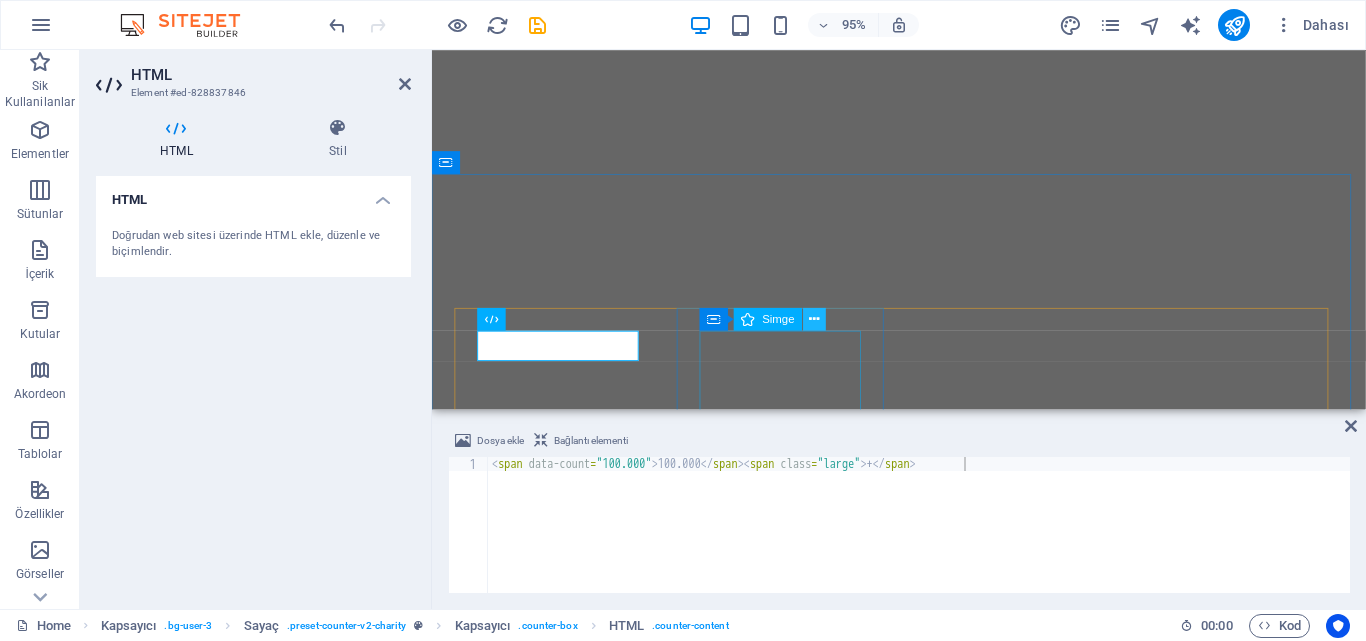 click at bounding box center (815, 319) 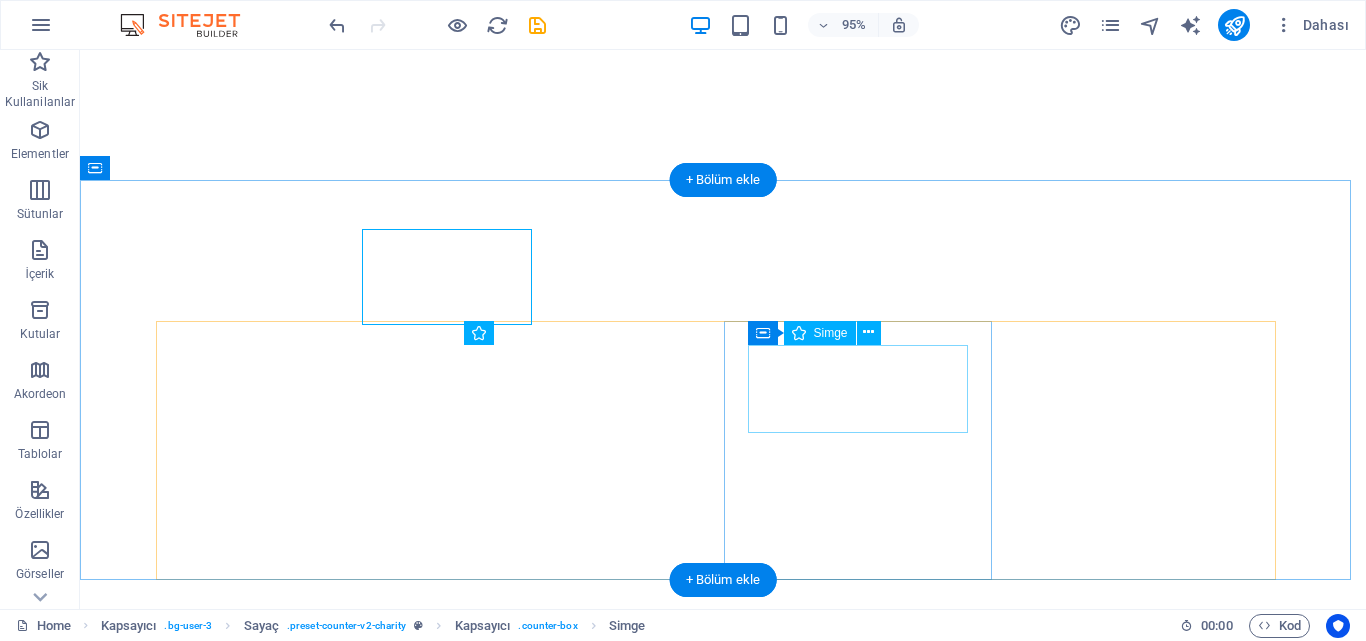 select on "xMidYMid" 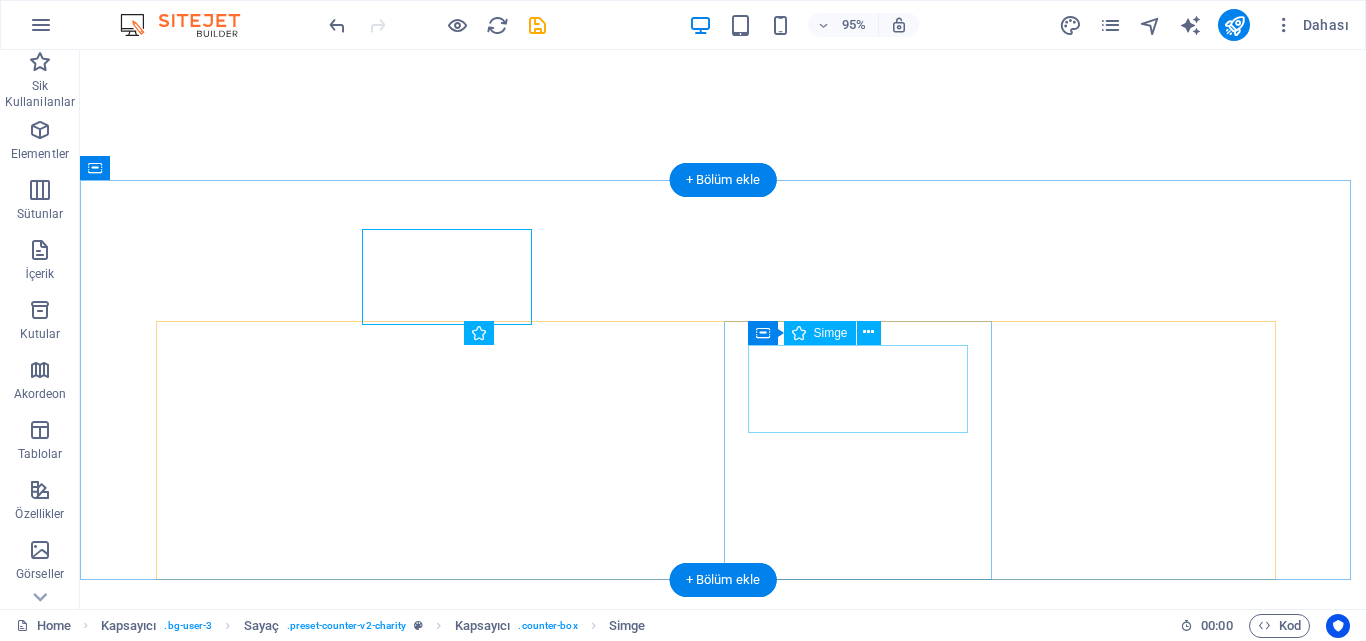 select on "px" 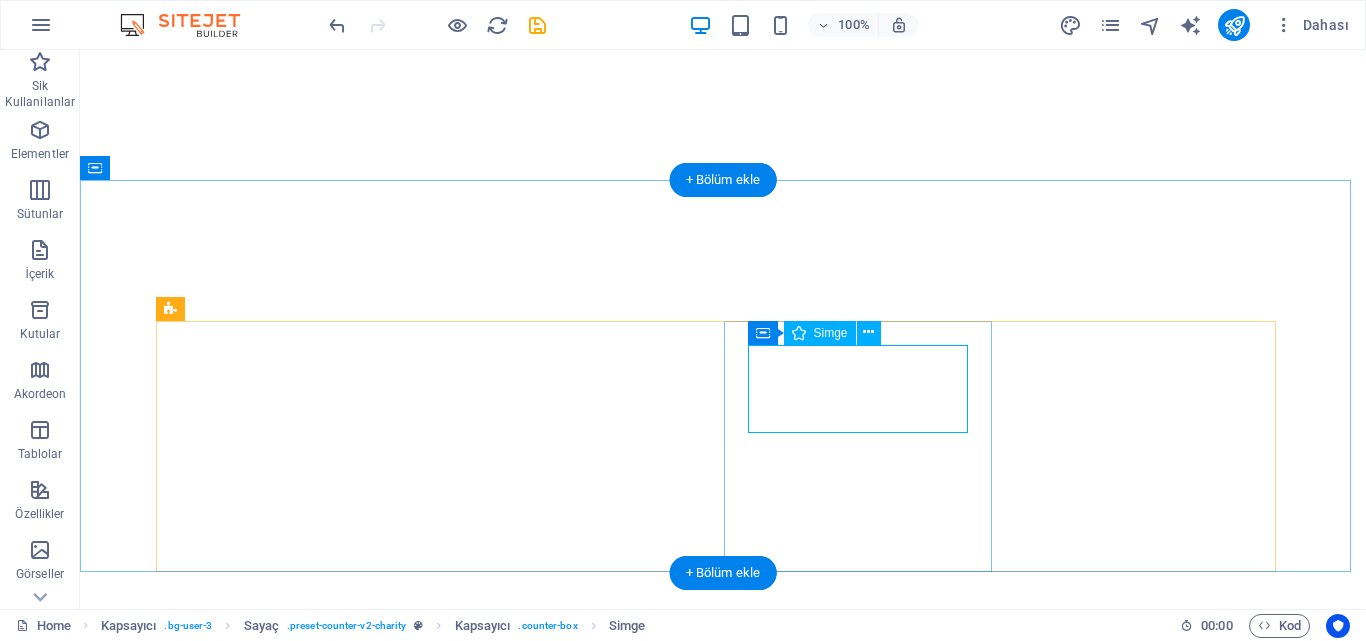 select on "xMidYMid" 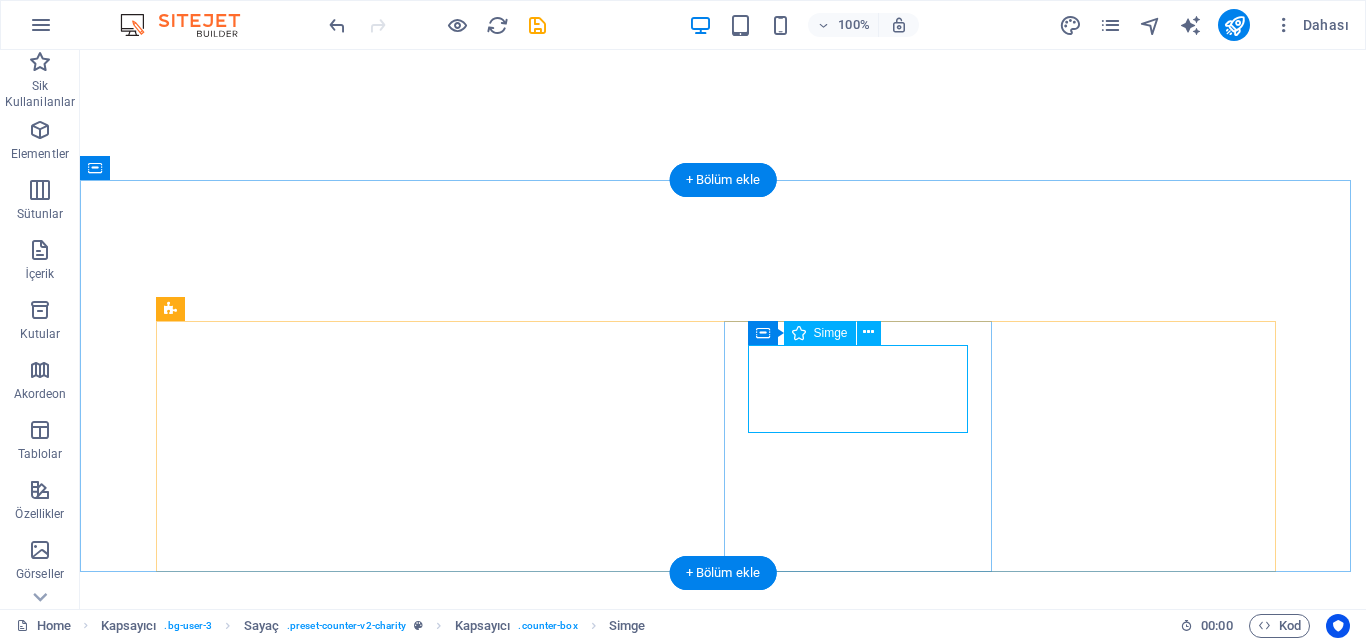 select on "px" 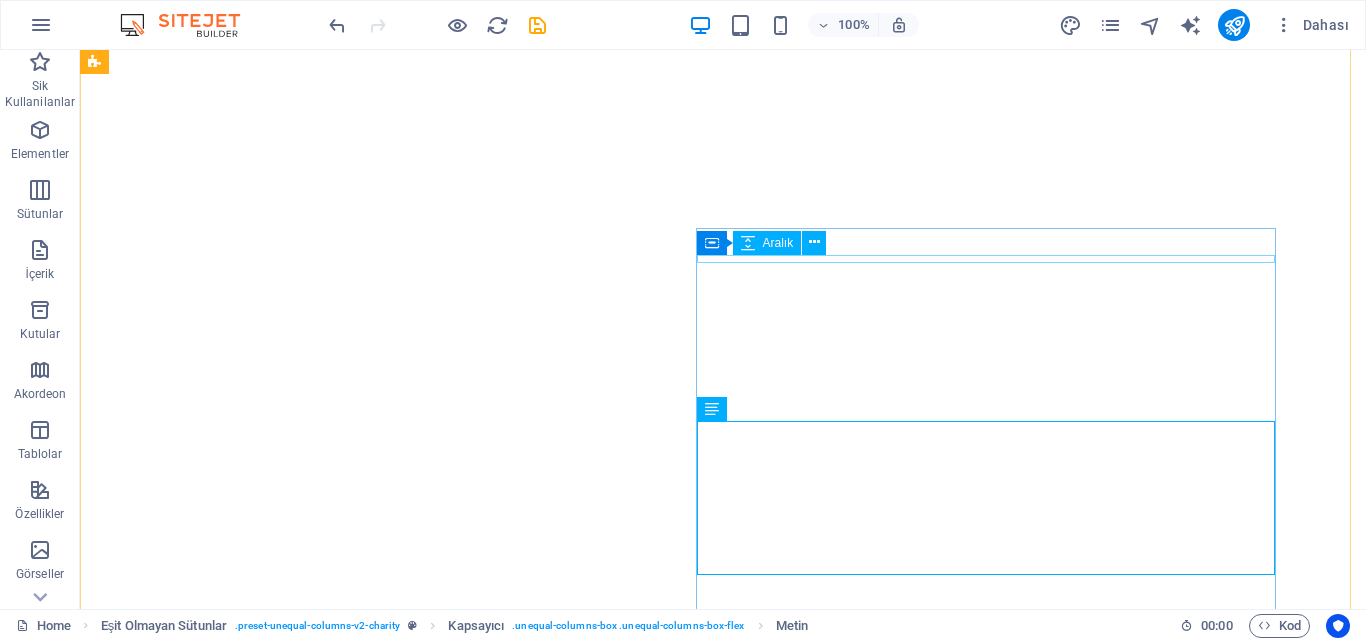click on "Kapsayıcı   Aralık" at bounding box center (768, 243) 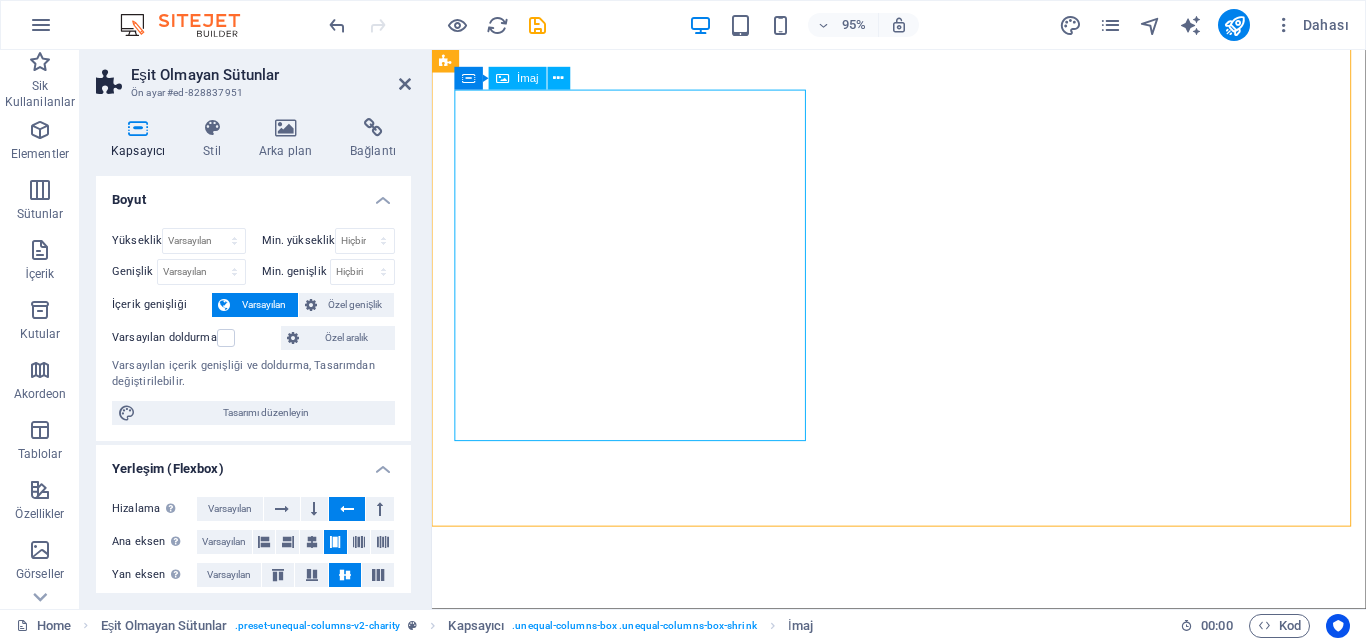 select on "%" 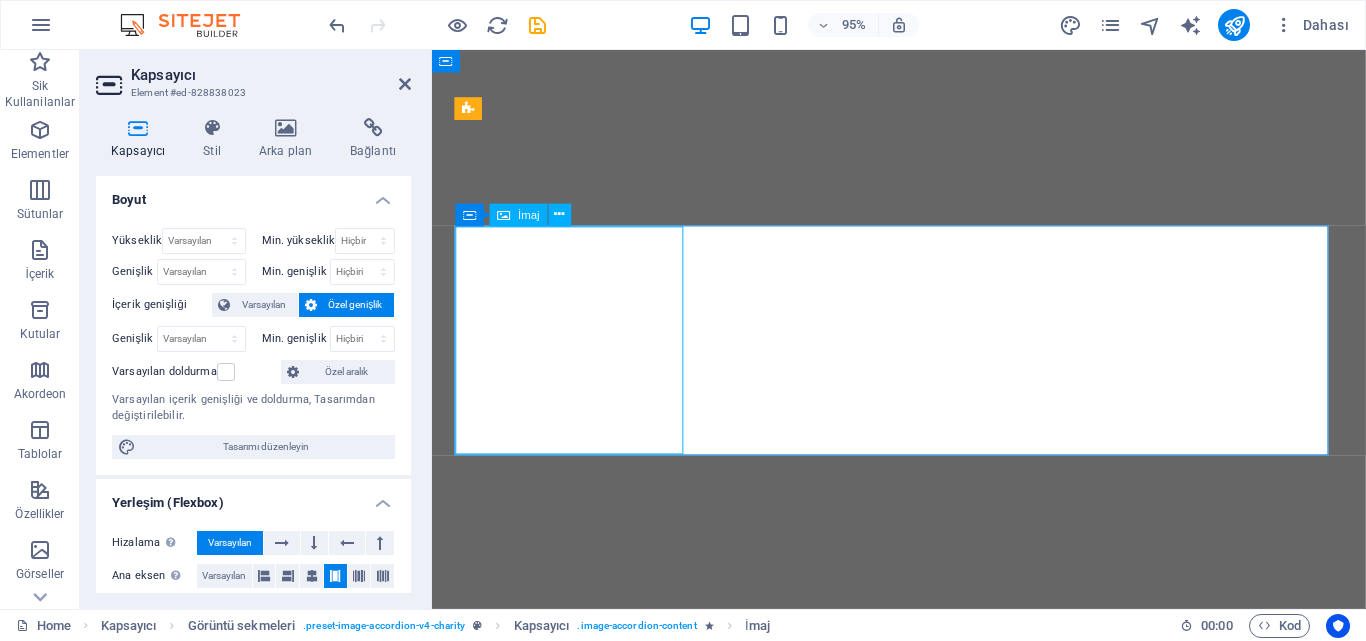 select on "%" 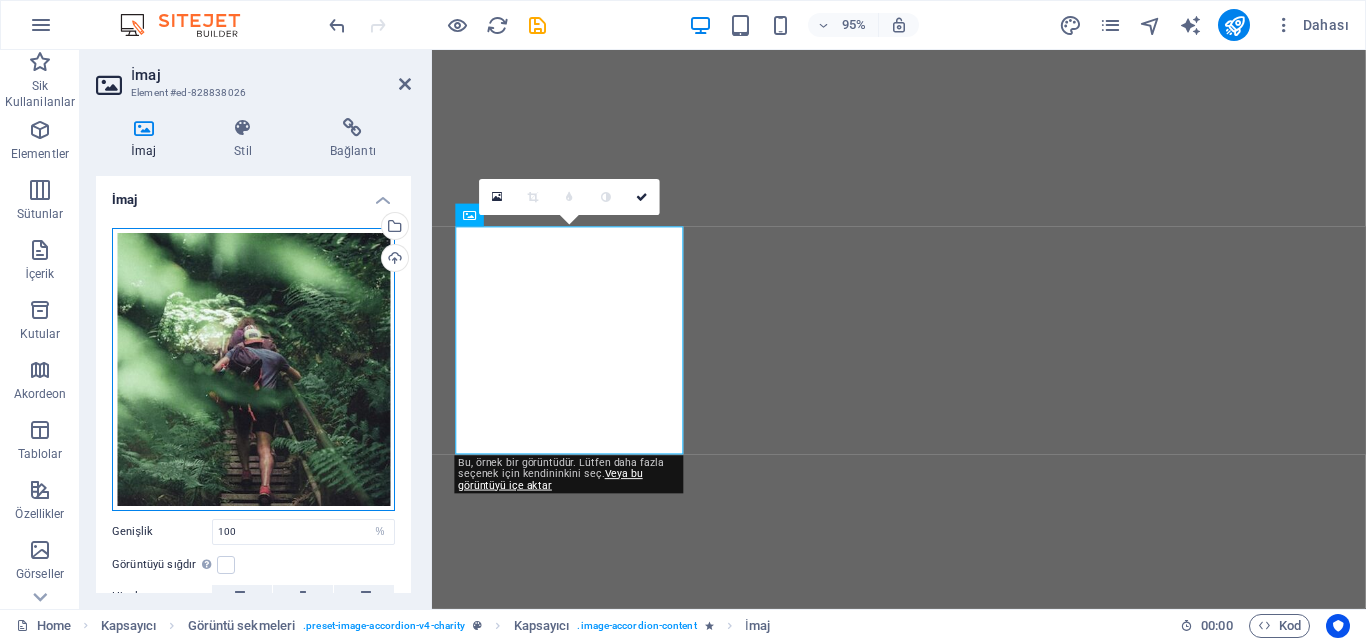 click on "Dosyaları buraya sürükleyin, dosyaları seçmek için tıklayın veya Dosyalardan ya da ücretsiz stok fotoğraf ve videolarımızdan dosyalar seçin" at bounding box center [253, 369] 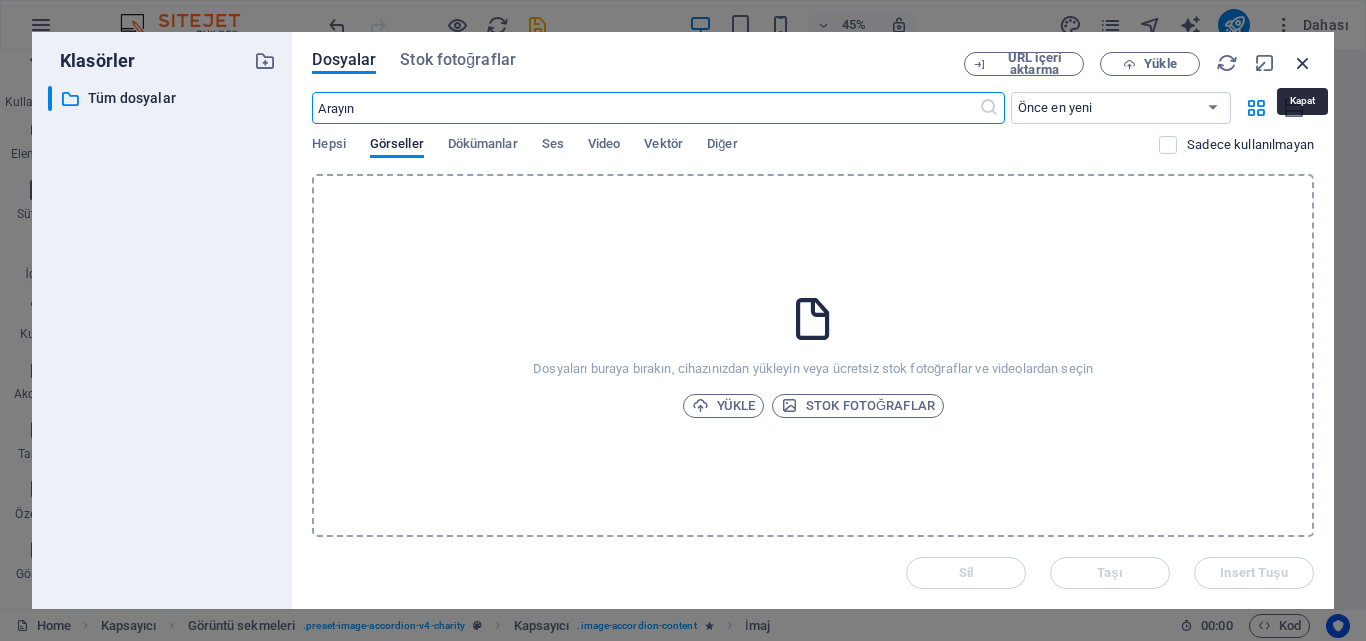 click at bounding box center [1303, 63] 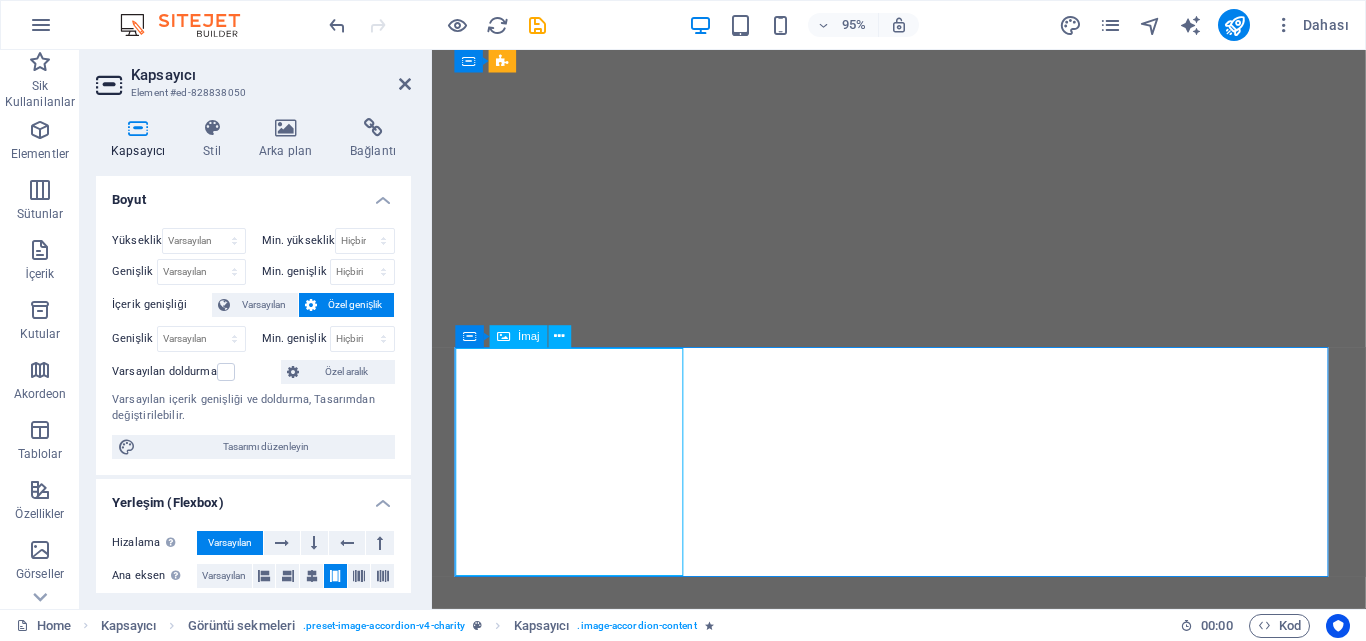 select on "%" 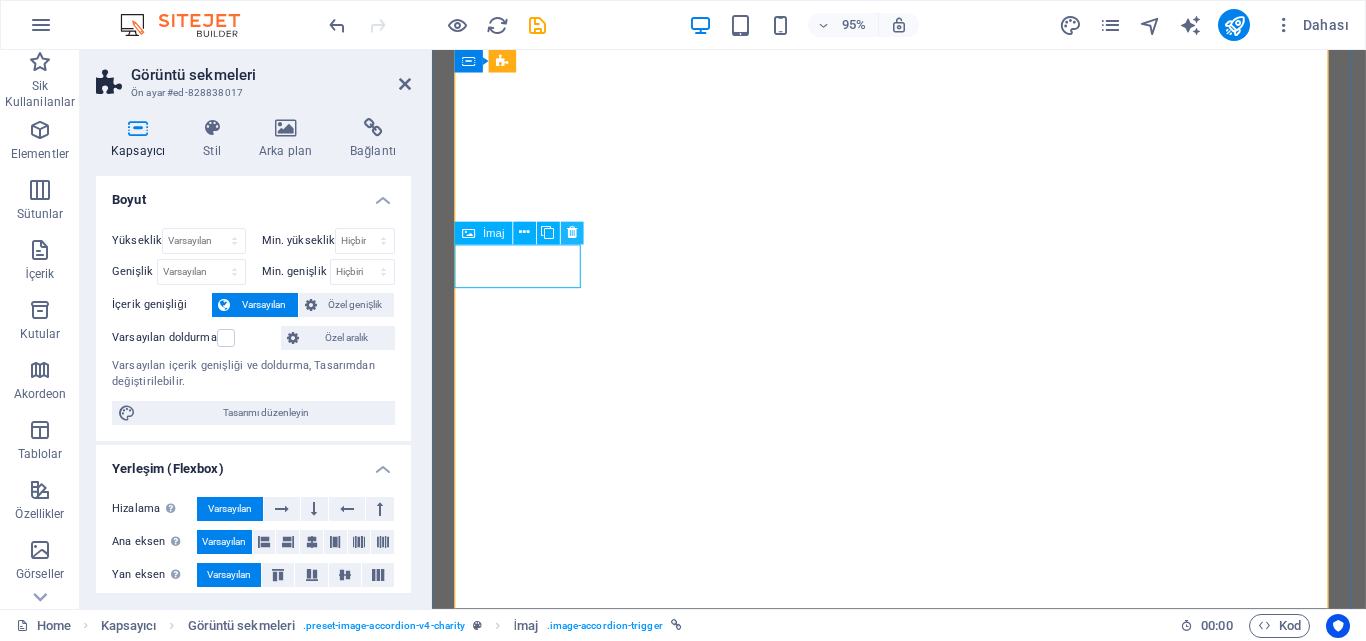 drag, startPoint x: 569, startPoint y: 222, endPoint x: 570, endPoint y: 232, distance: 10.049875 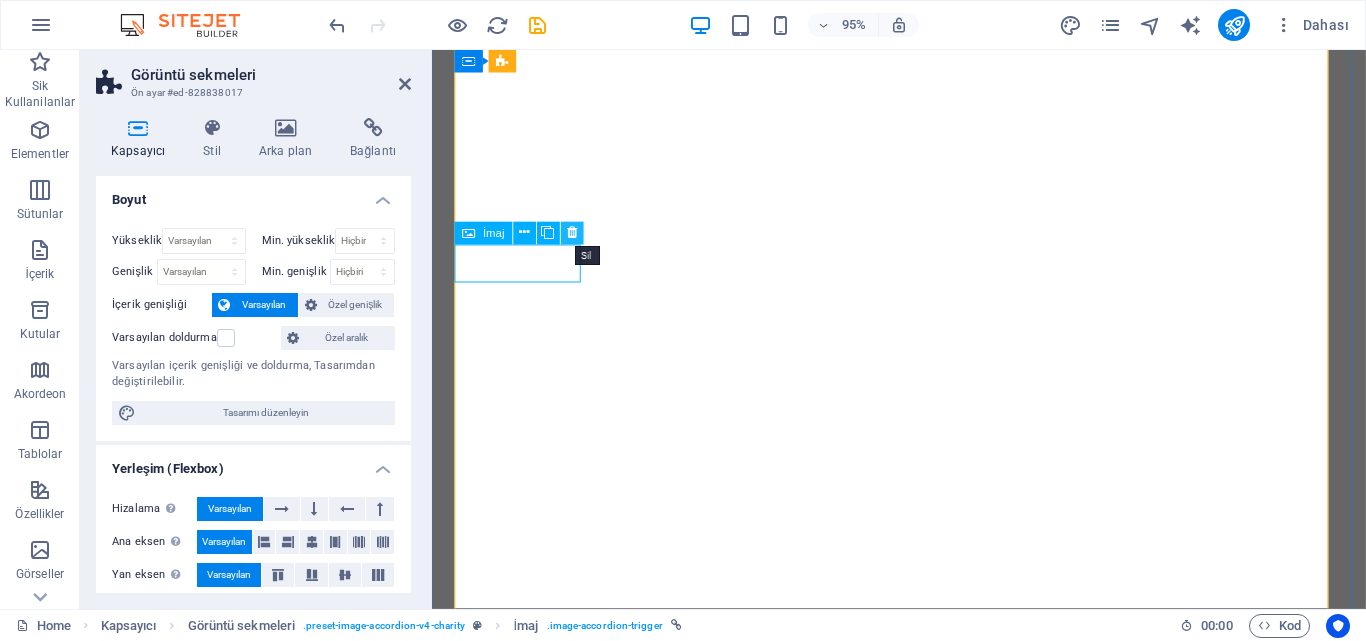 click at bounding box center (572, 233) 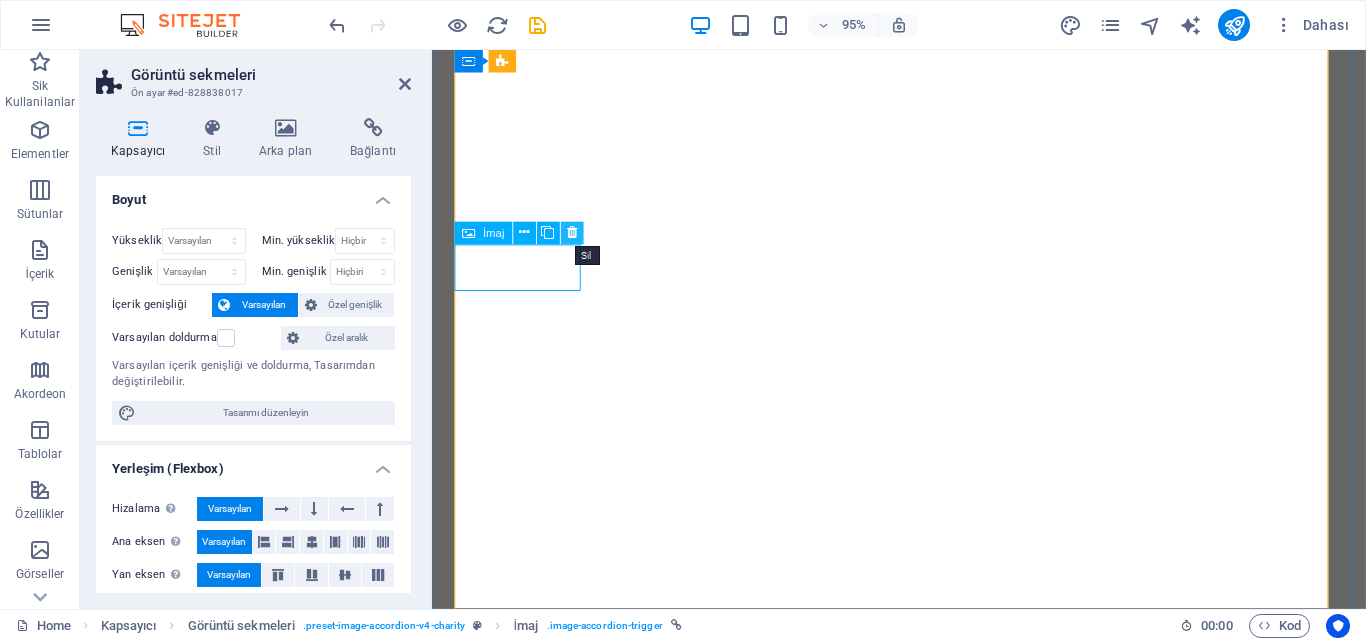 click at bounding box center (572, 233) 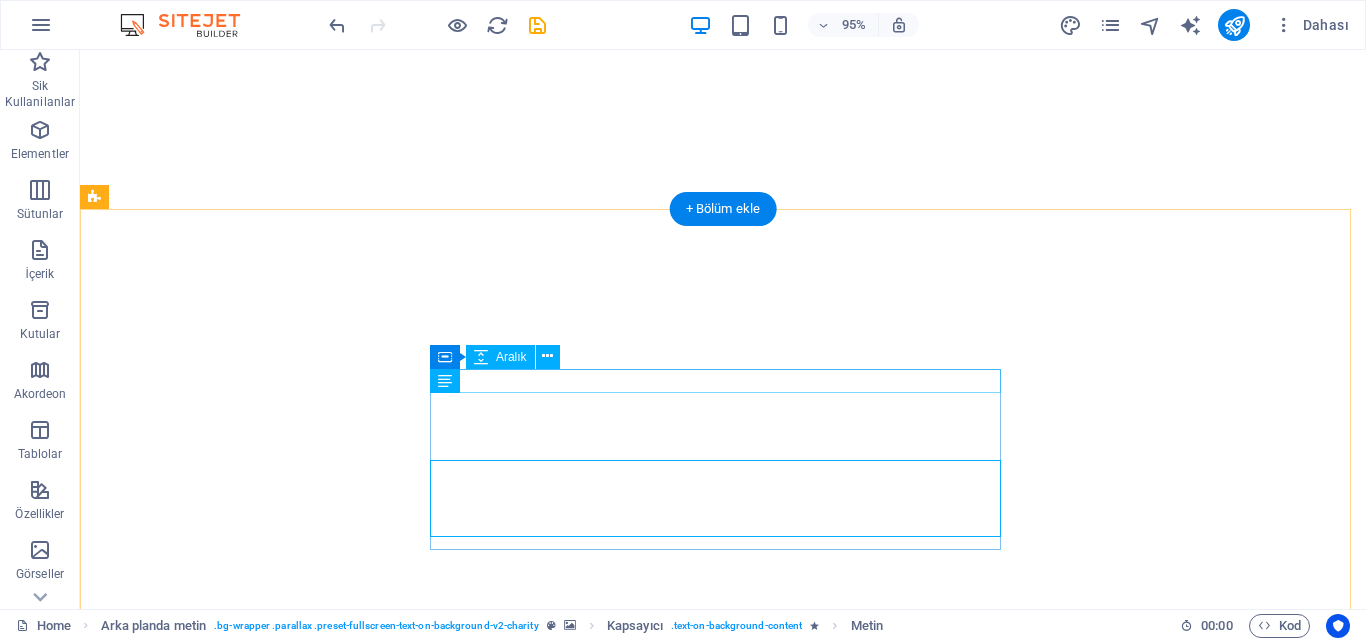 select on "px" 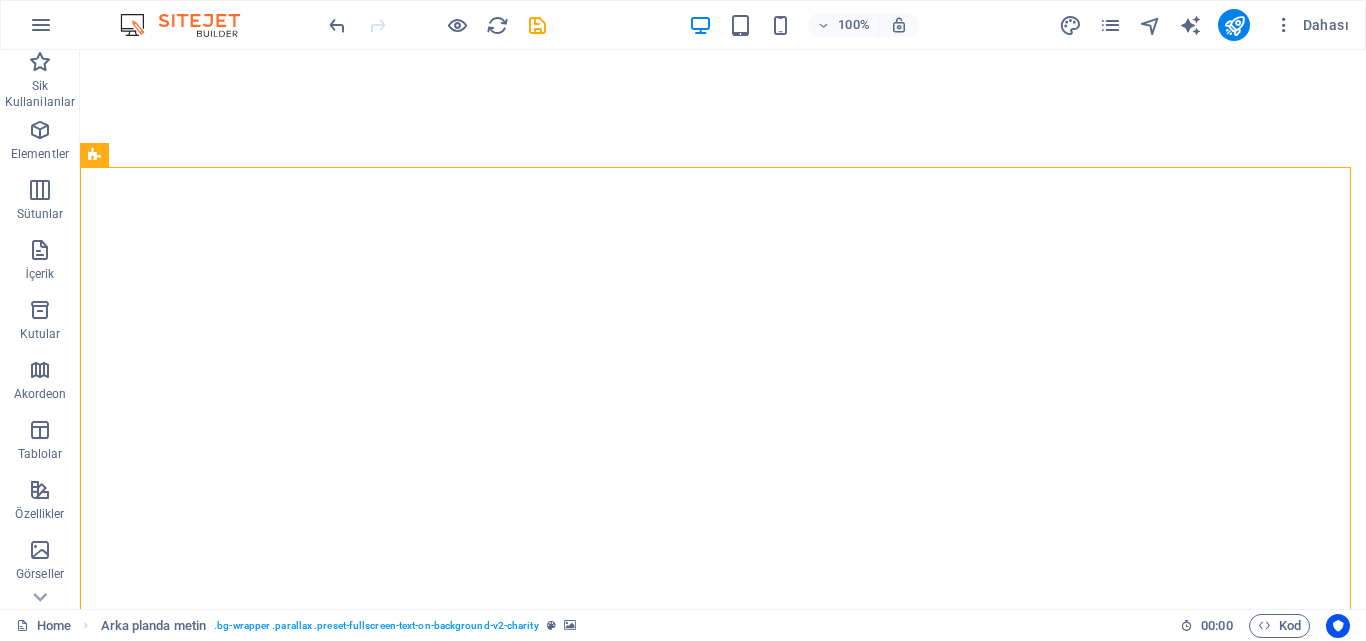 select on "px" 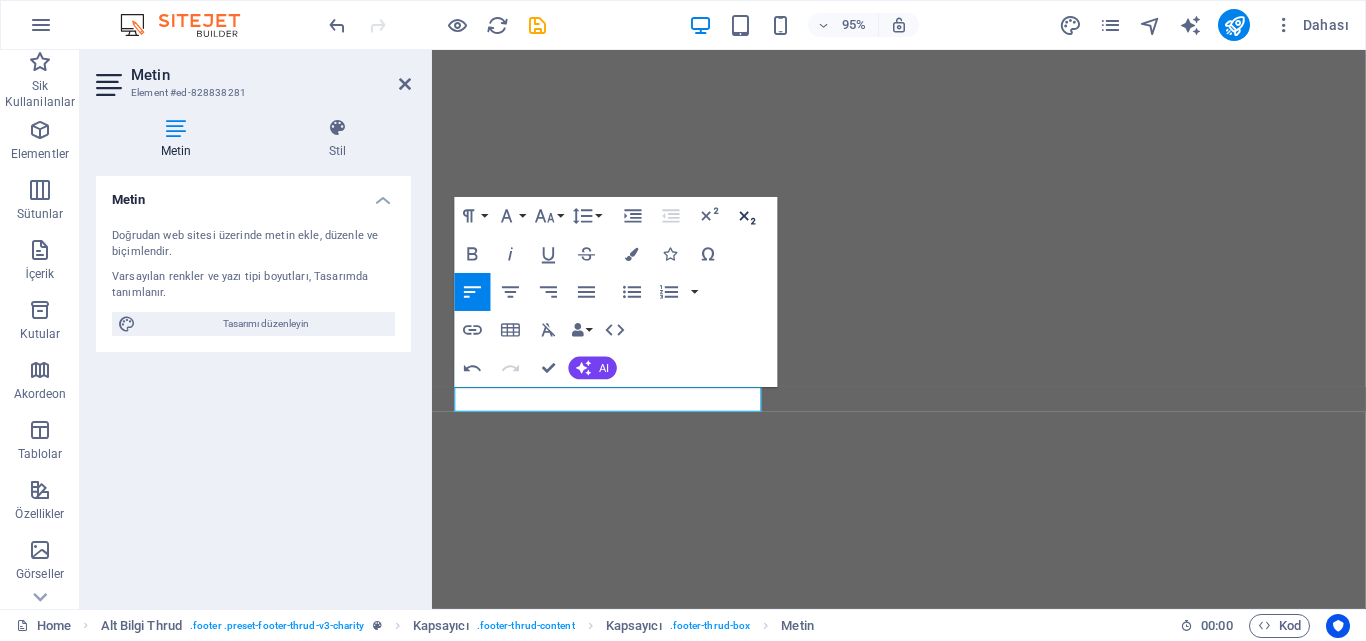 click 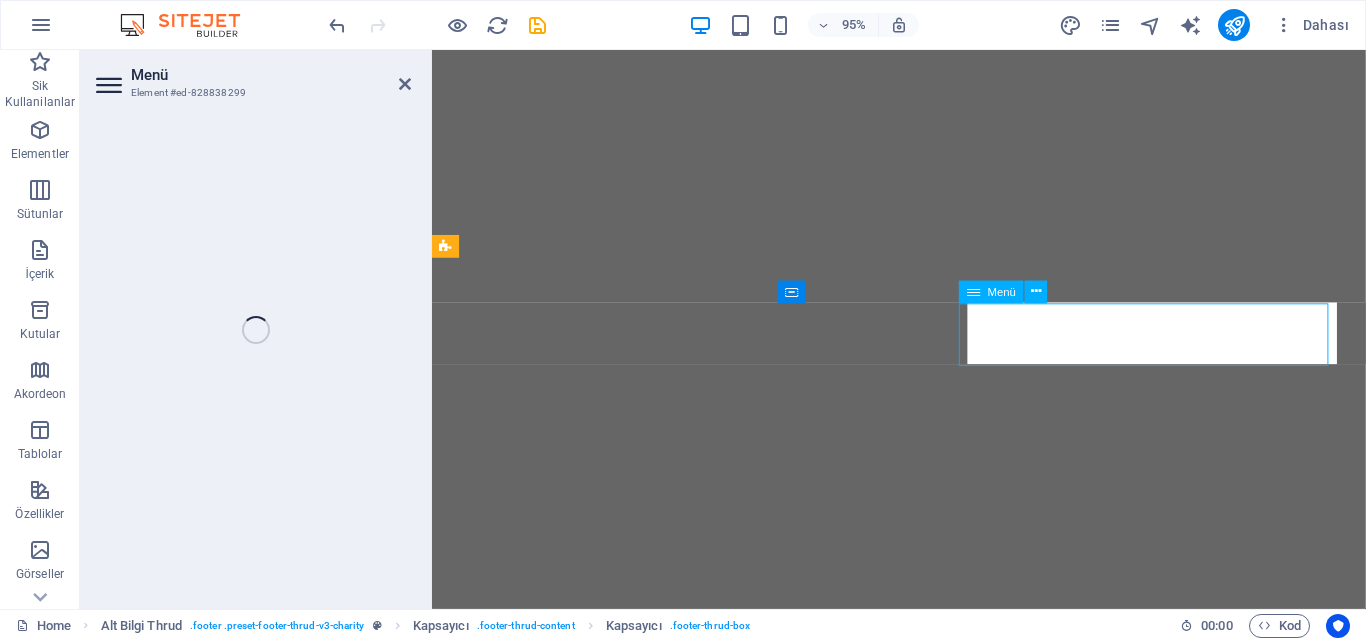 select 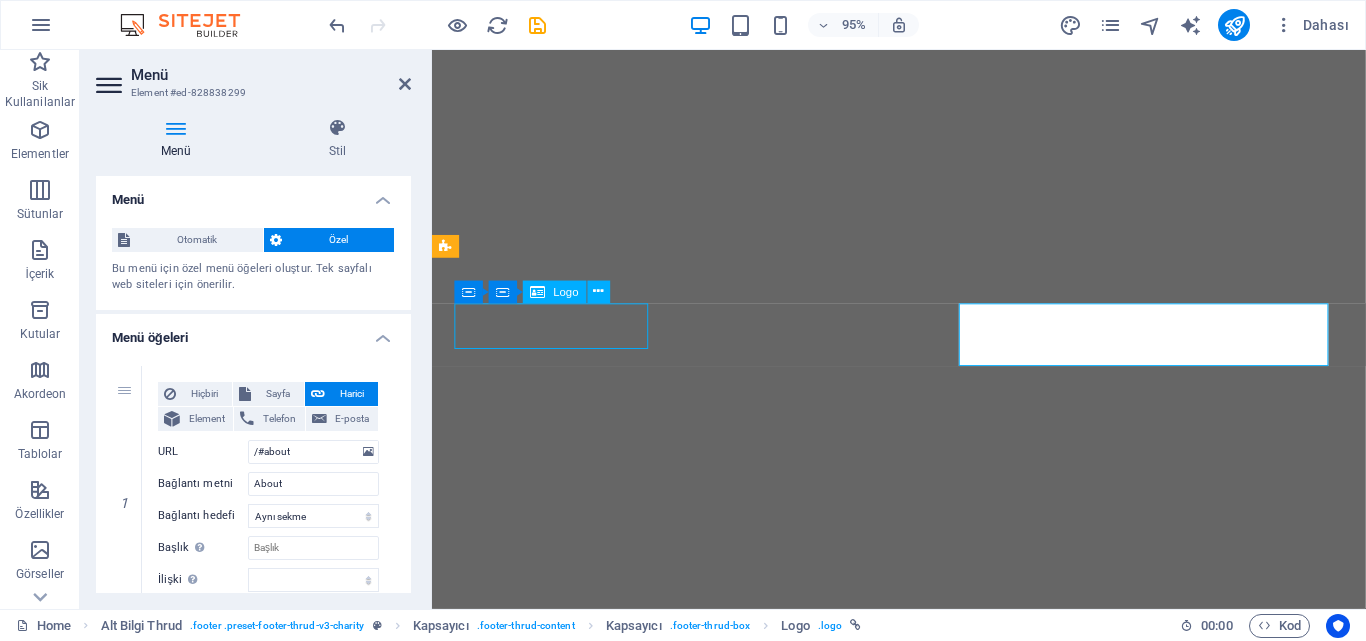 select on "px" 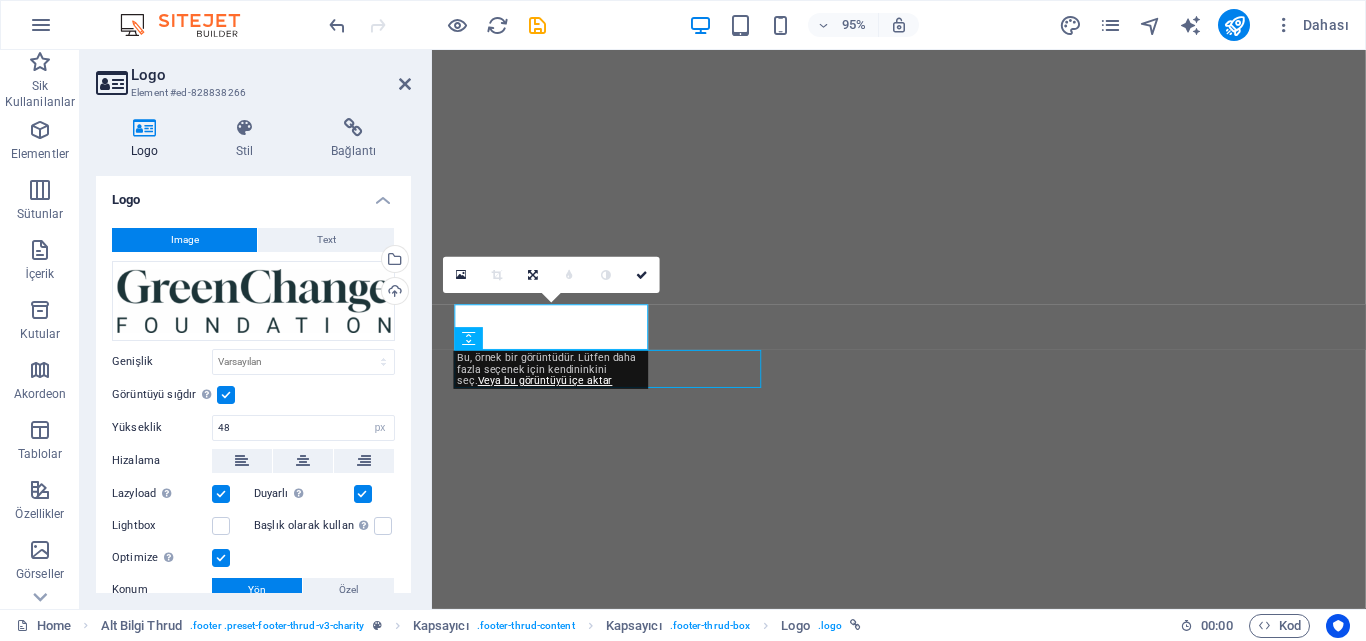 click on "Bu, örnek bir görüntüdür. Lütfen daha fazla seçenek için kendininkini seç.  Veya bu görüntüyü içe aktar" at bounding box center [551, 370] 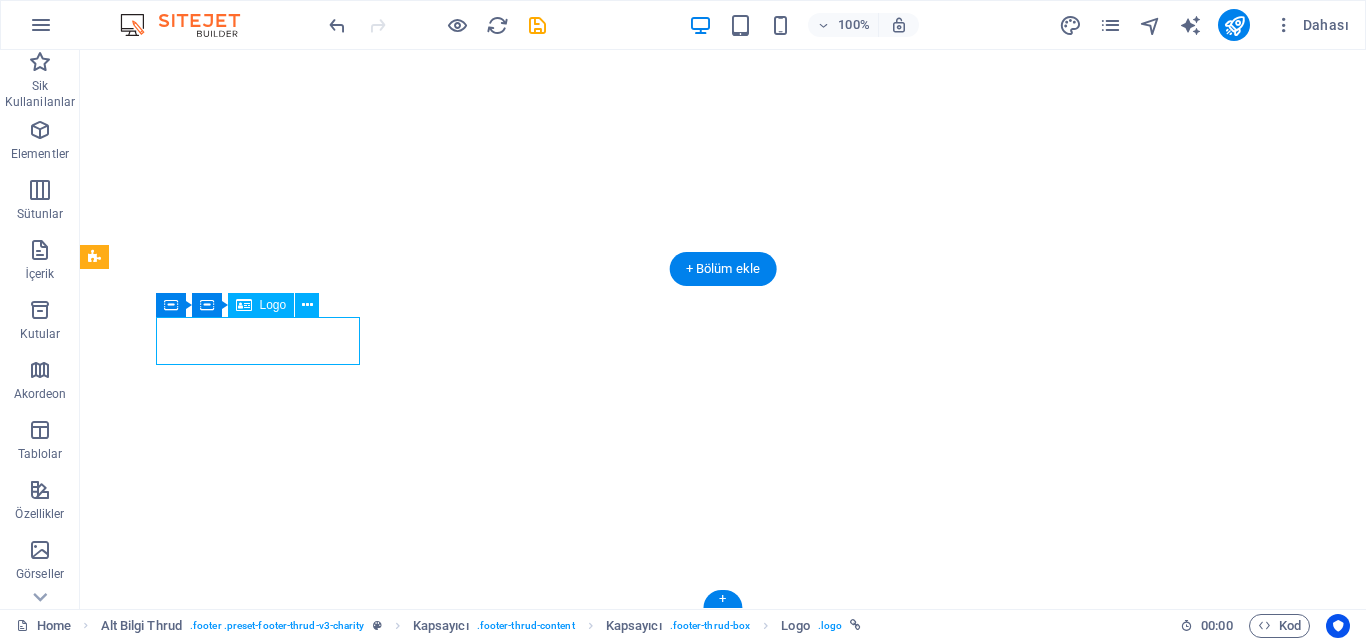 select on "px" 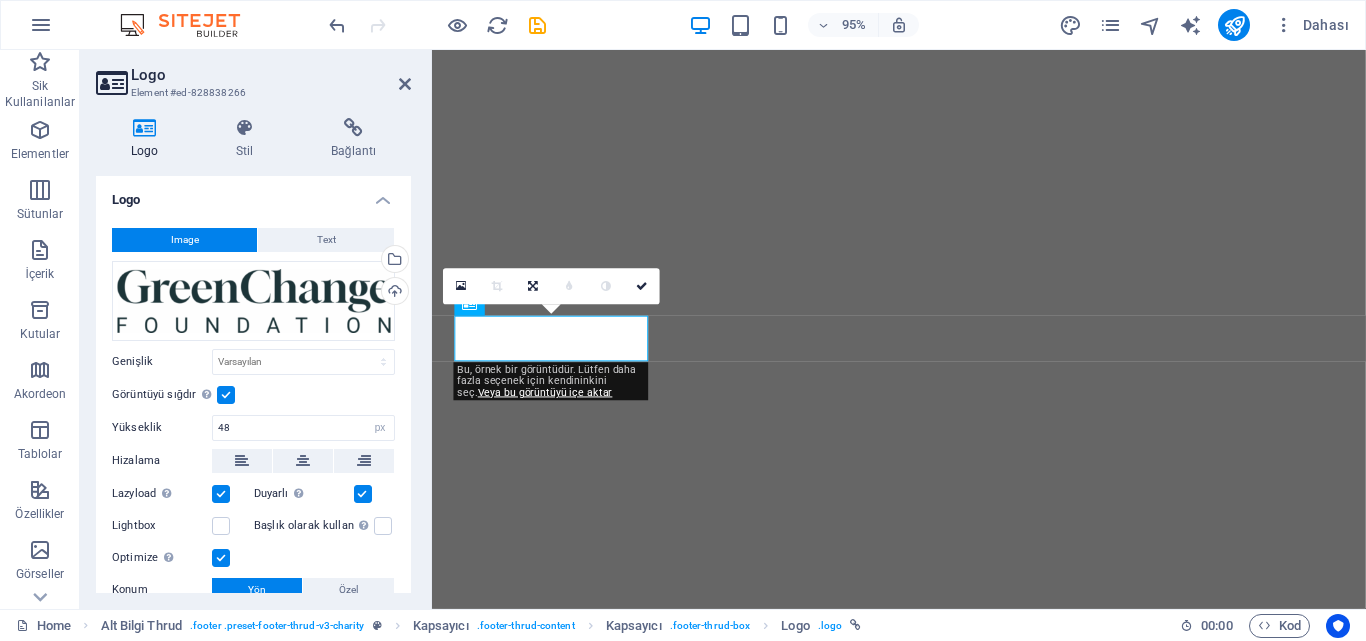 click on "Bu, örnek bir görüntüdür. Lütfen daha fazla seçenek için kendininkini seç.  Veya bu görüntüyü içe aktar" at bounding box center [551, 381] 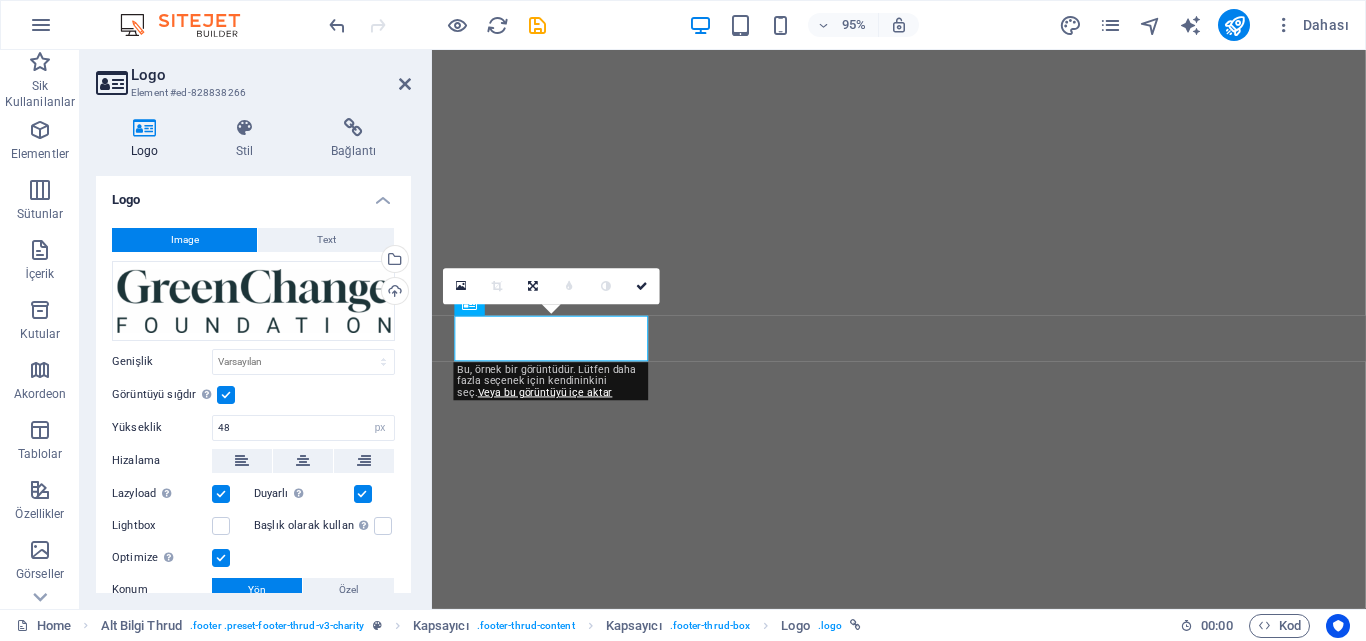 click on "Bu, örnek bir görüntüdür. Lütfen daha fazla seçenek için kendininkini seç.  Veya bu görüntüyü içe aktar" at bounding box center [551, 381] 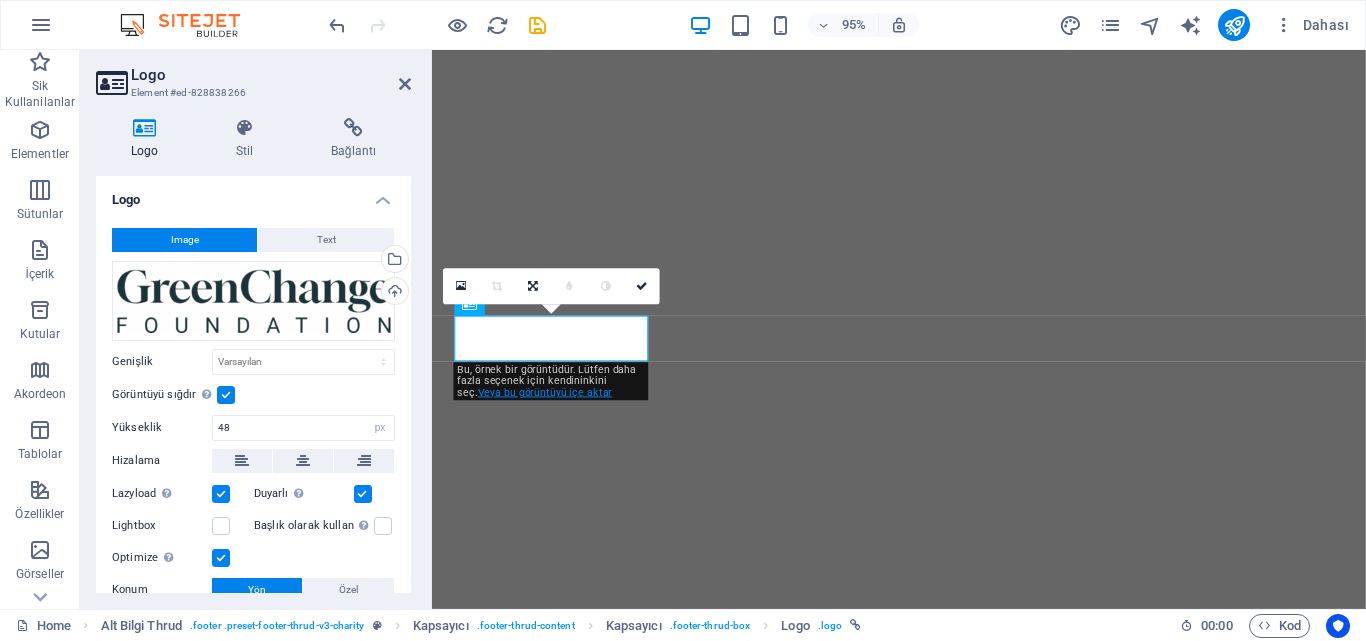 click on "Veya bu görüntüyü içe aktar" at bounding box center (545, 392) 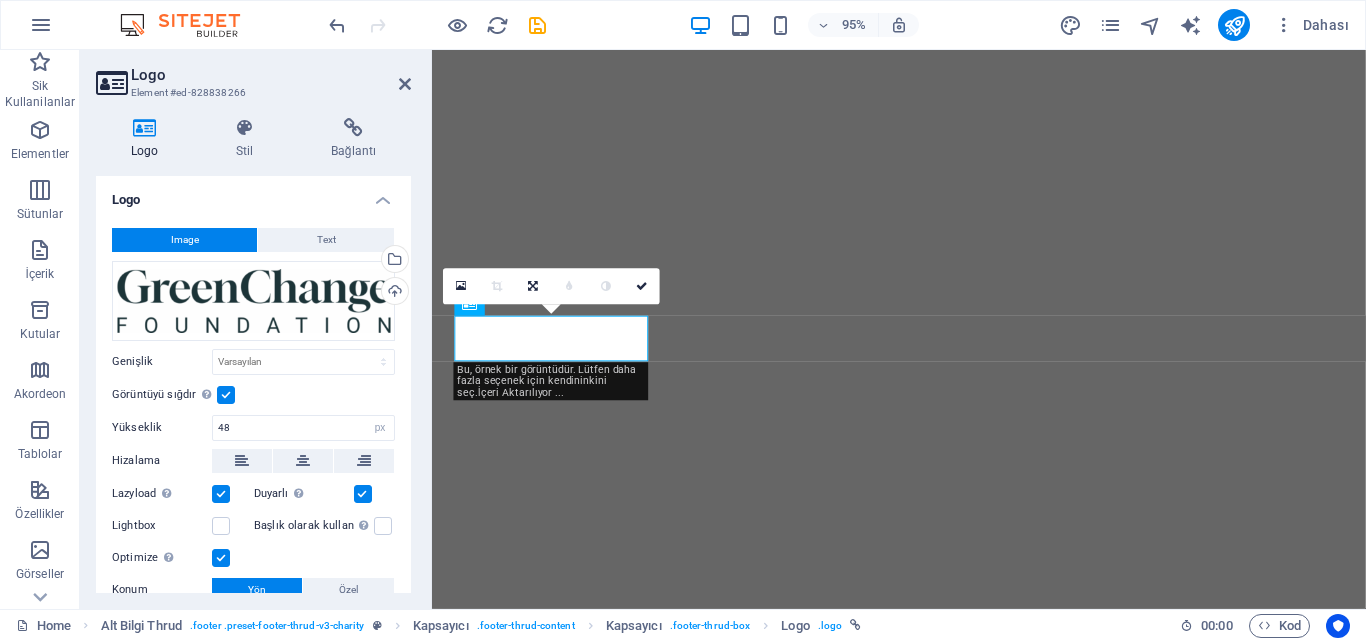 click on "Bu, örnek bir görüntüdür. Lütfen daha fazla seçenek için kendininkini seç.  İçeri Aktarılıyor ..." at bounding box center (551, 381) 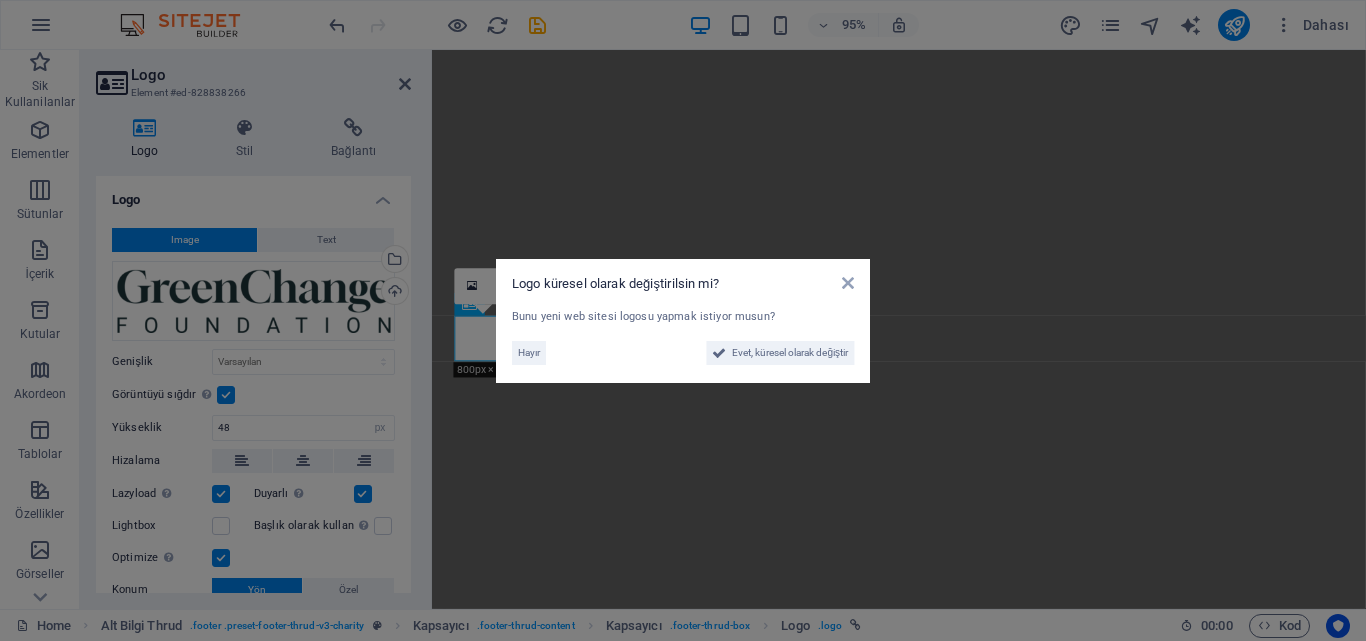click on "Hayır" at bounding box center [597, 353] 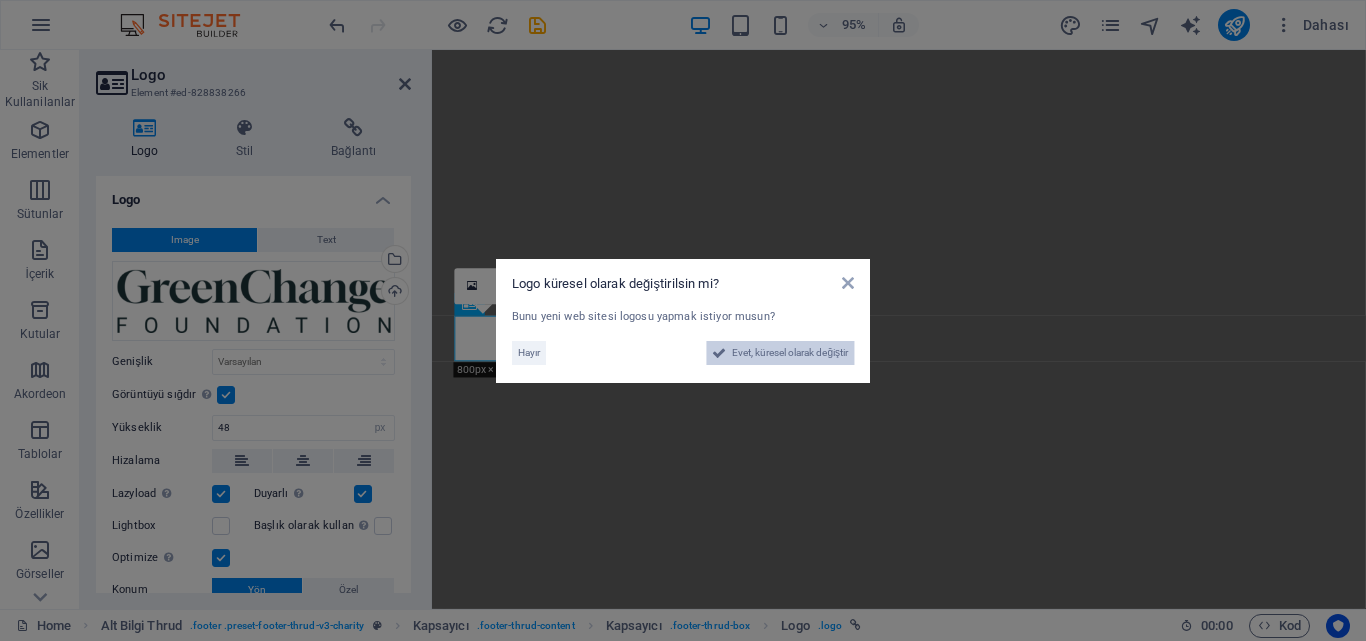 click on "Evet, küresel olarak değiştir" at bounding box center [790, 353] 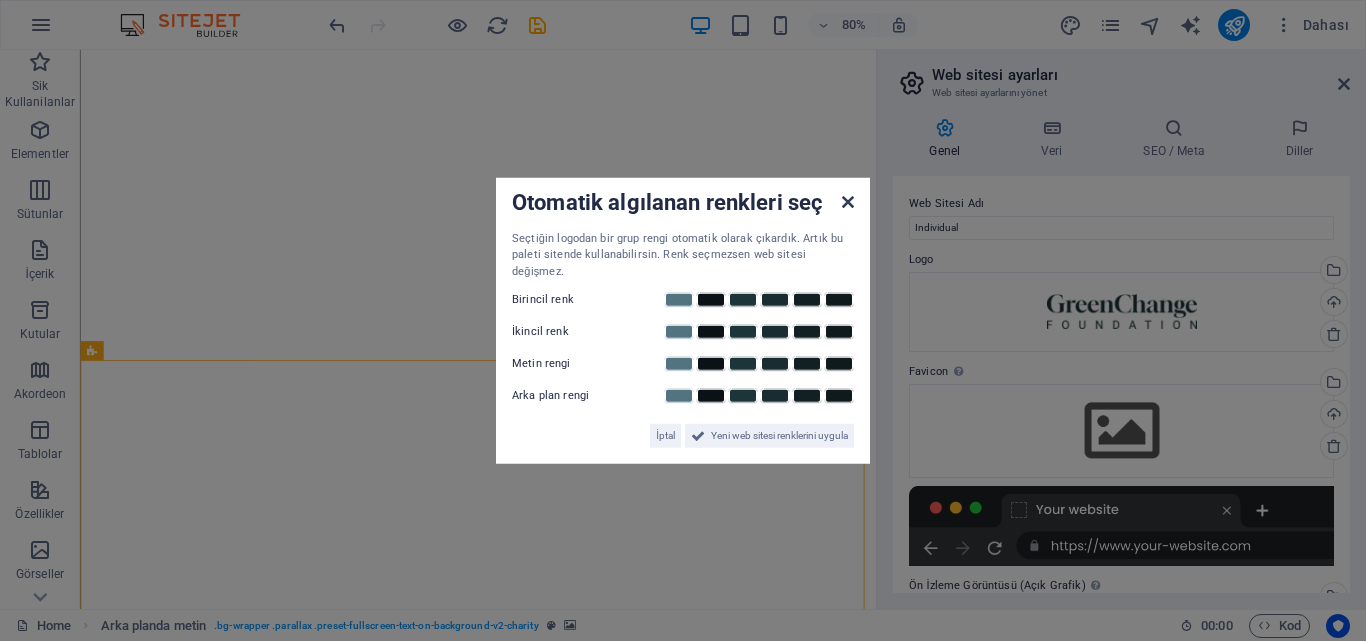 click on "Otomatik algılanan renkleri seç Seçtiğin logodan bir grup rengi otomatik olarak çıkardık. Artık bu paleti sitende kullanabilirsin. Renk seçmezsen web sitesi değişmez. Birincil renk İkincil renk Metin rengi Arka plan rengi İptal Yeni web sitesi renklerini uygula" at bounding box center [683, 320] 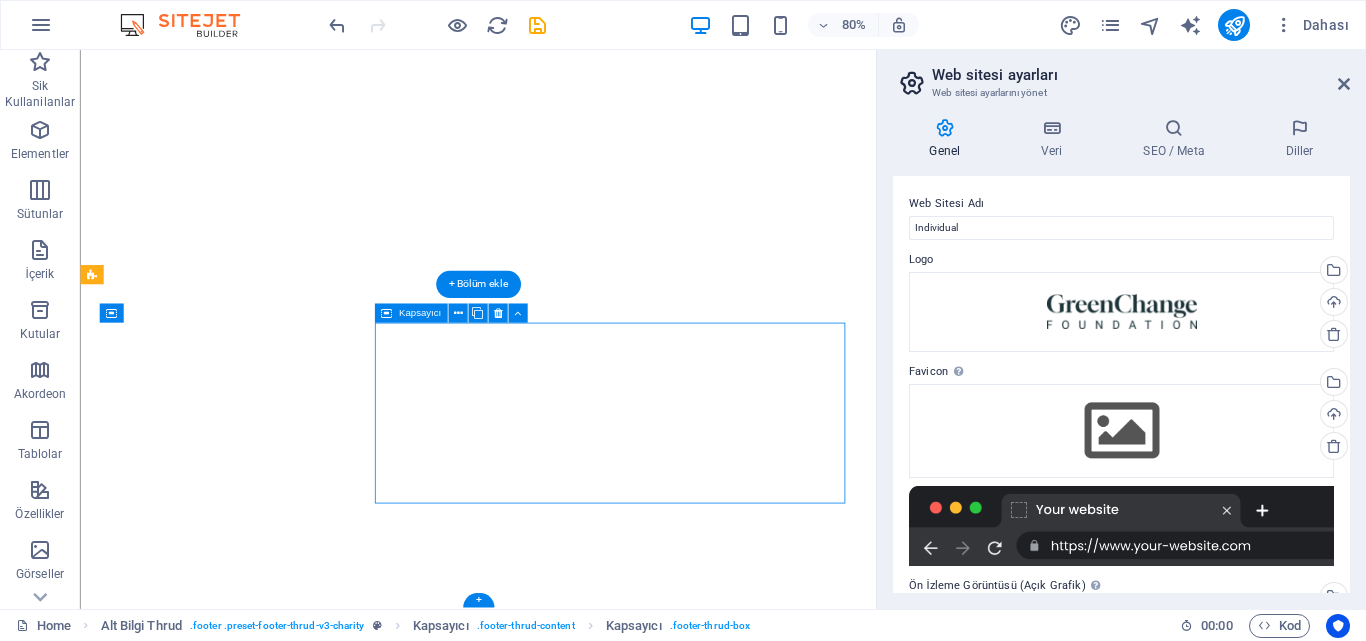 select on "%" 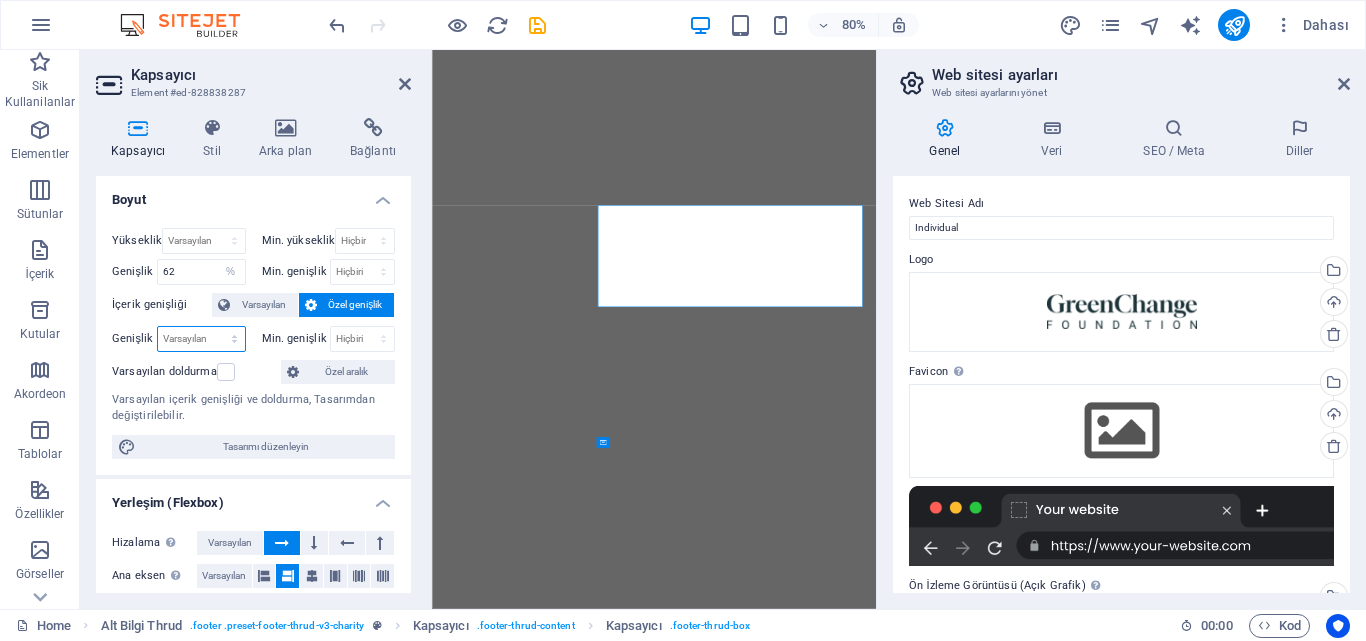click on "Varsayılan px rem % em vh vw" at bounding box center (201, 339) 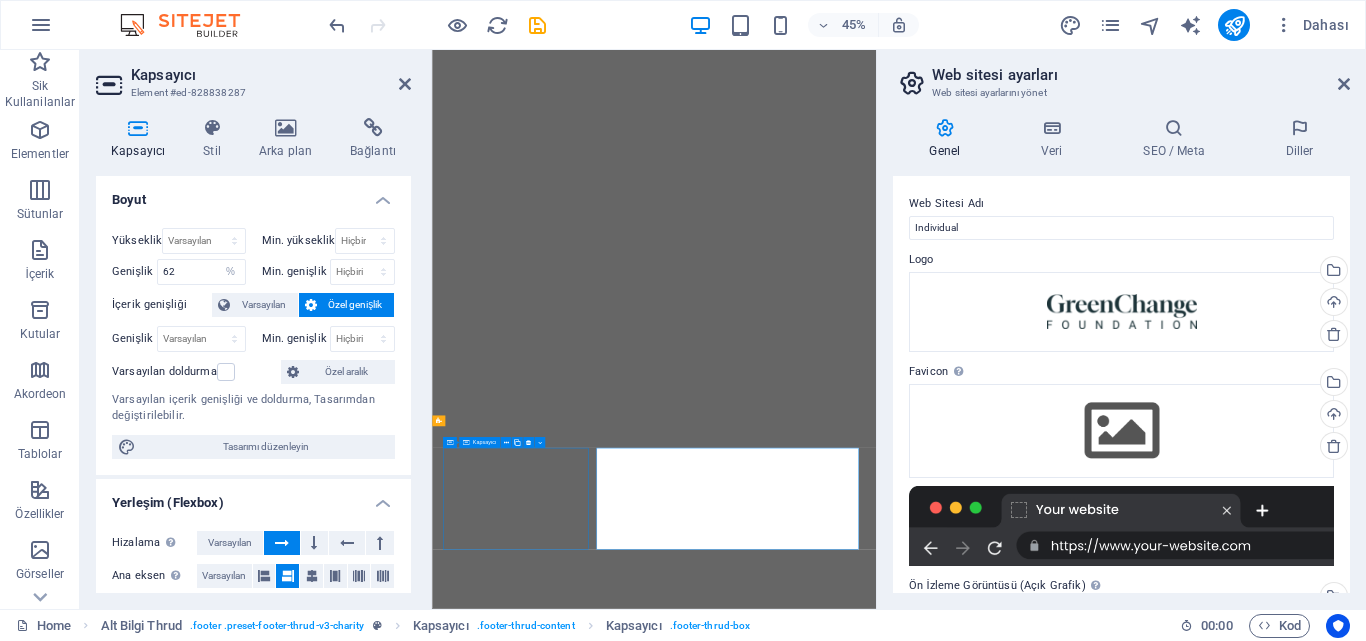 click on "Logo" at bounding box center [0, 0] 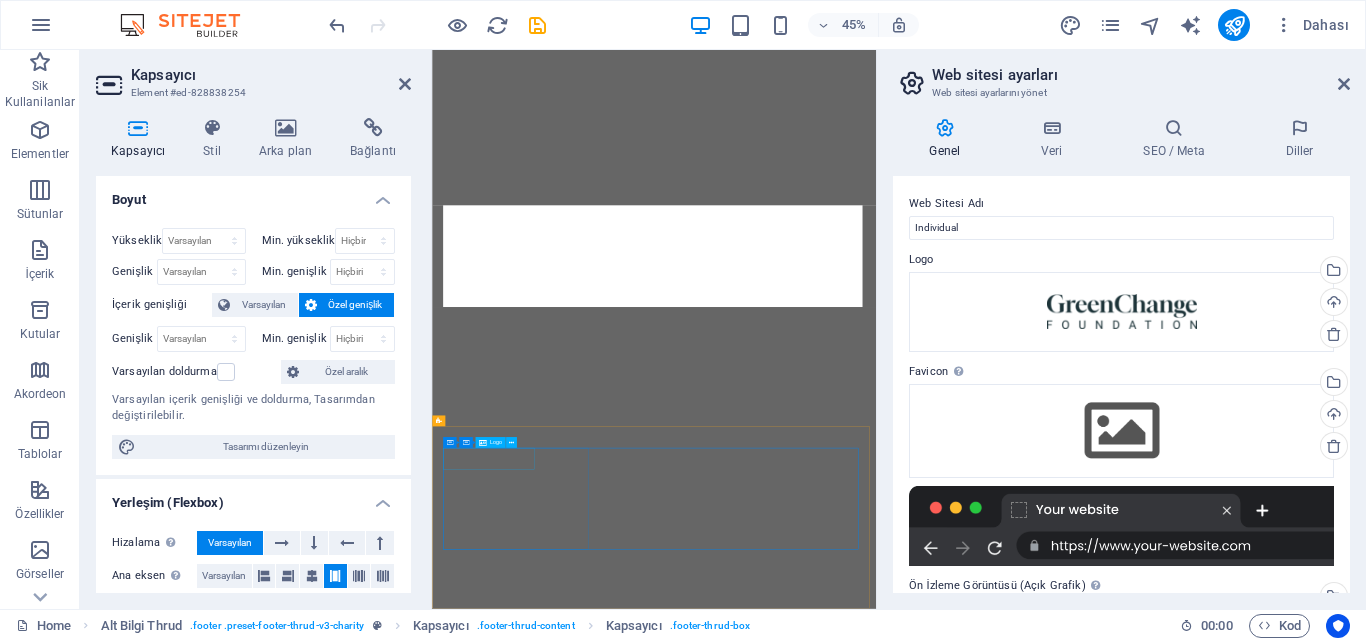select on "px" 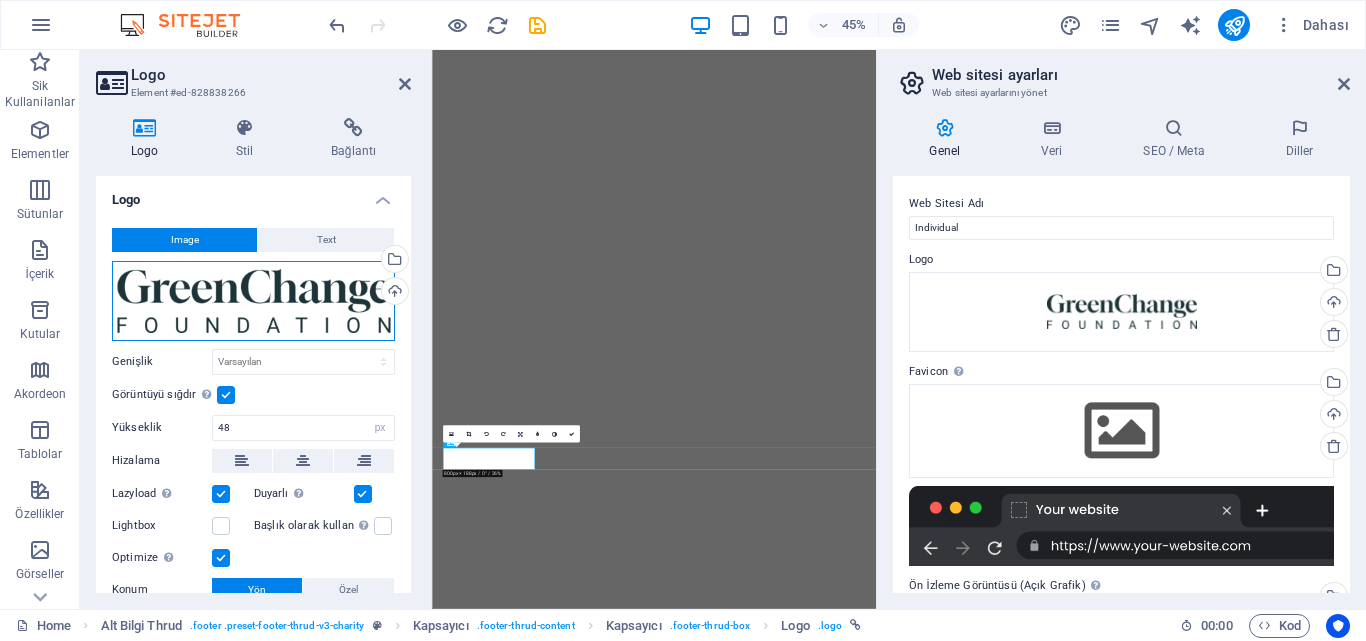 click on "Dosyaları buraya sürükleyin, dosyaları seçmek için tıklayın veya Dosyalardan ya da ücretsiz stok fotoğraf ve videolarımızdan dosyalar seçin" at bounding box center [253, 301] 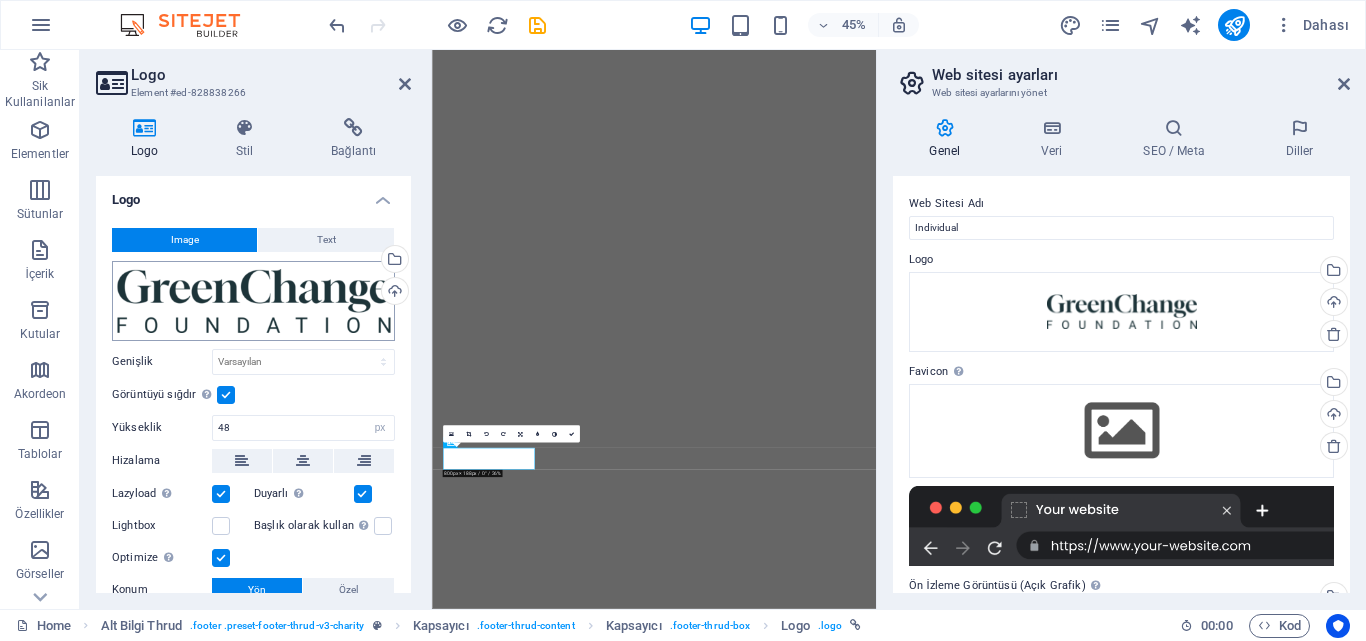 click on "Individual Home Sik Kullanilanlar Elementler Sütunlar İçerik Kutular Akordeon Tablolar Özellikler Görseller Kaydırıcı Üst bilgi Alt Bigi Formlar Pazarlama Koleksiyonlar Logo Element #ed-828838266 Logo Stil Bağlantı Logo Image Text Dosyaları buraya sürükleyin, dosyaları seçmek için tıklayın veya Dosyalardan ya da ücretsiz stok fotoğraf ve videolarımızdan dosyalar seçin Dosya yöneticisinden, stok fotoğraflardan dosyalar seçin veya dosya(lar) yükleyin Yükle Genişlik Varsayılan otomatik px rem % em vh vw Görüntüyü sığdır Görüntüyü otomatik olarak sabit bir genişliğe ve yüksekliğe sığdır Yükseklik 48 Varsayılan otomatik px Hizalama Lazyload Sayfa yüklendikten sonra görüntülerin yüklenmesi, sayfa hızını artırır. Duyarlı Retina görüntüsünü ve akıllı telefon için optimize edilmiş boyutları otomatik olarak yükle. Lightbox Başlık olarak kullan Optimize Konum Yön 50" at bounding box center (683, 320) 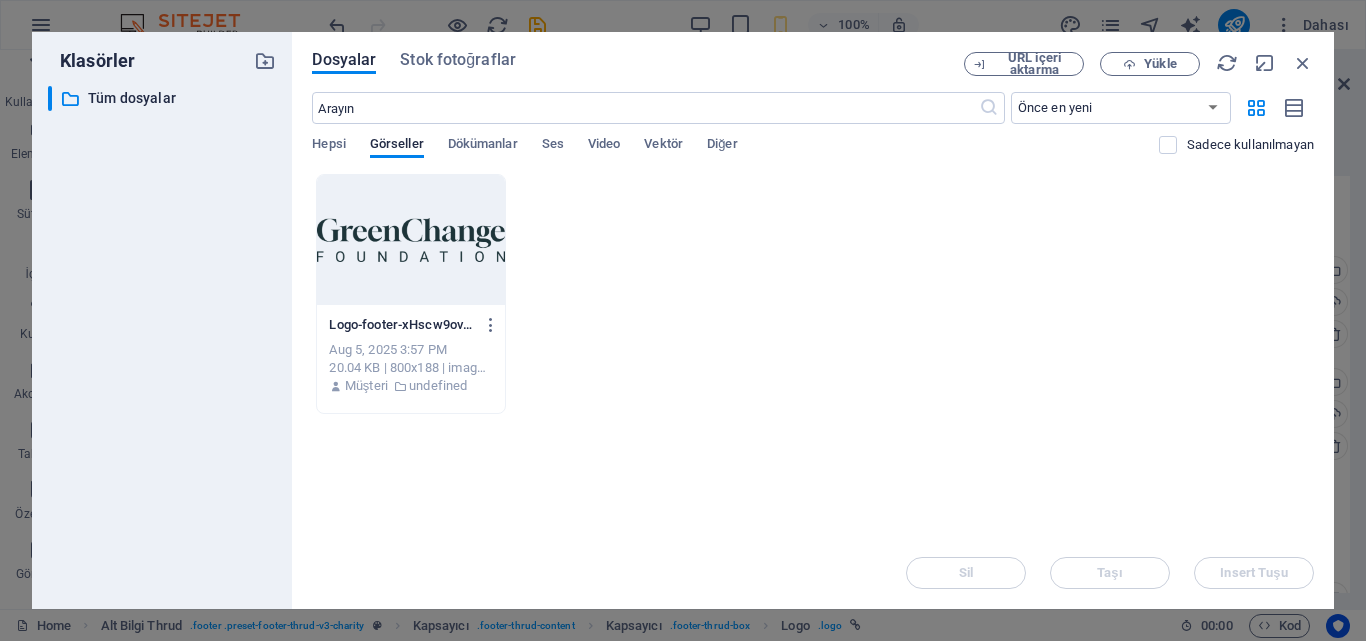 click at bounding box center (410, 240) 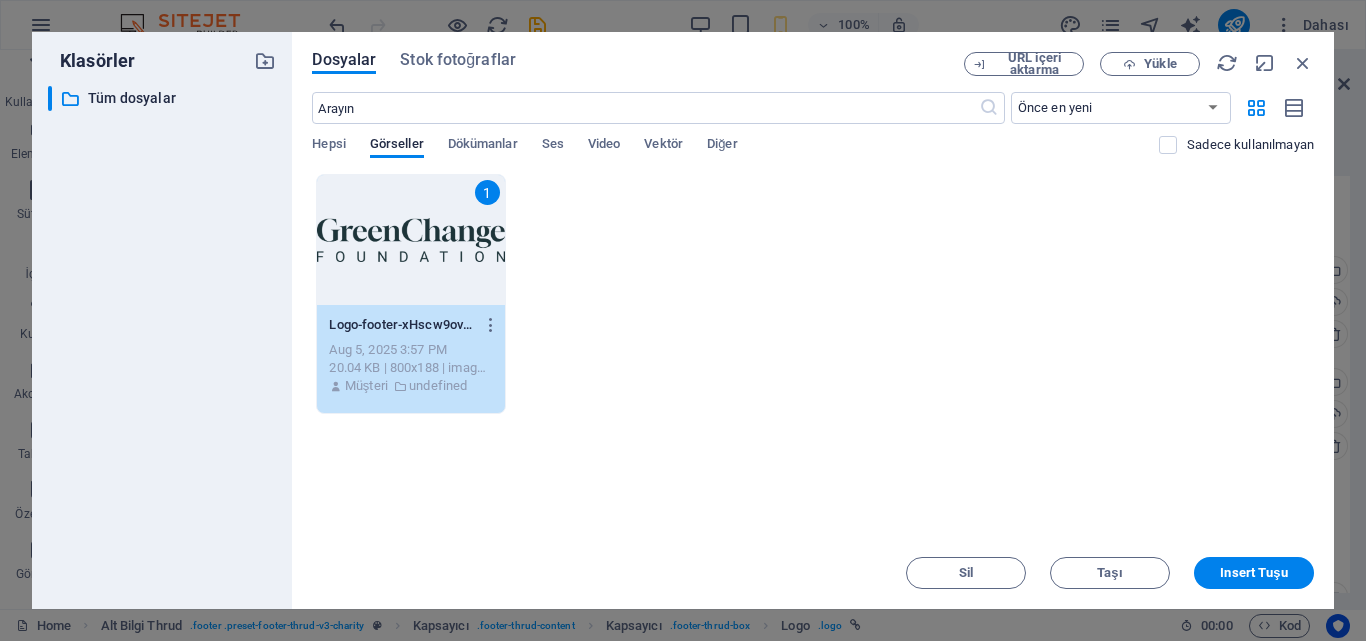 click on "1" at bounding box center [410, 240] 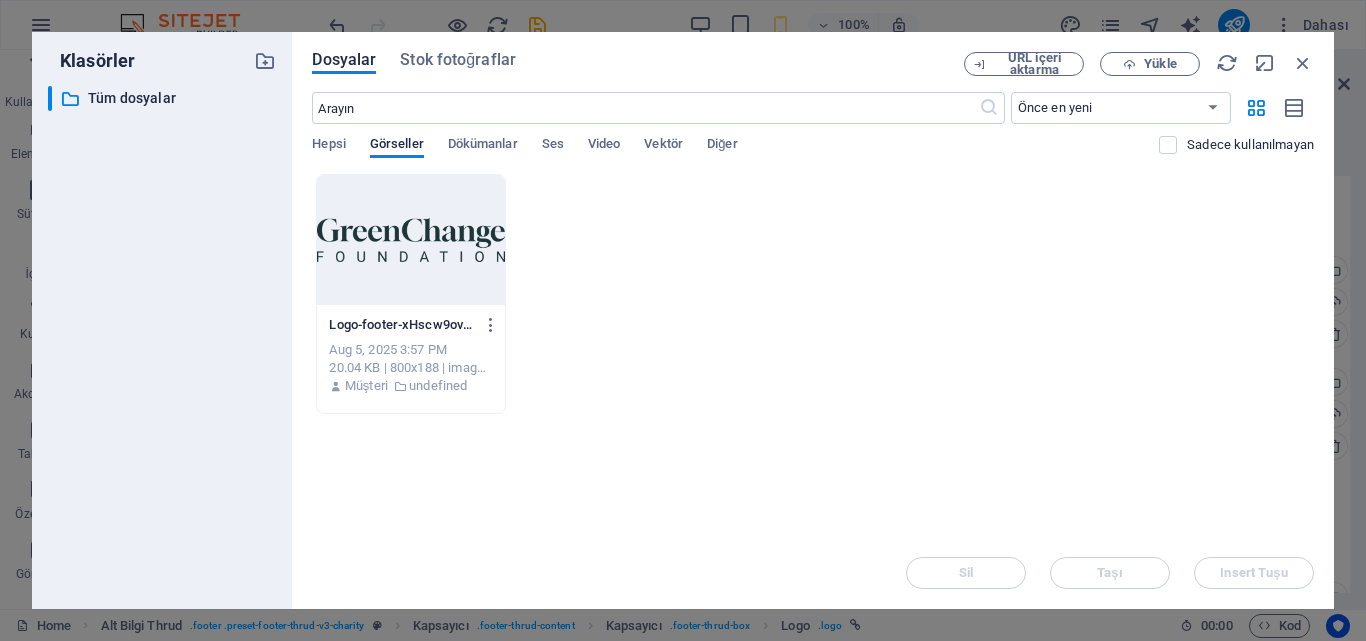 click at bounding box center (410, 240) 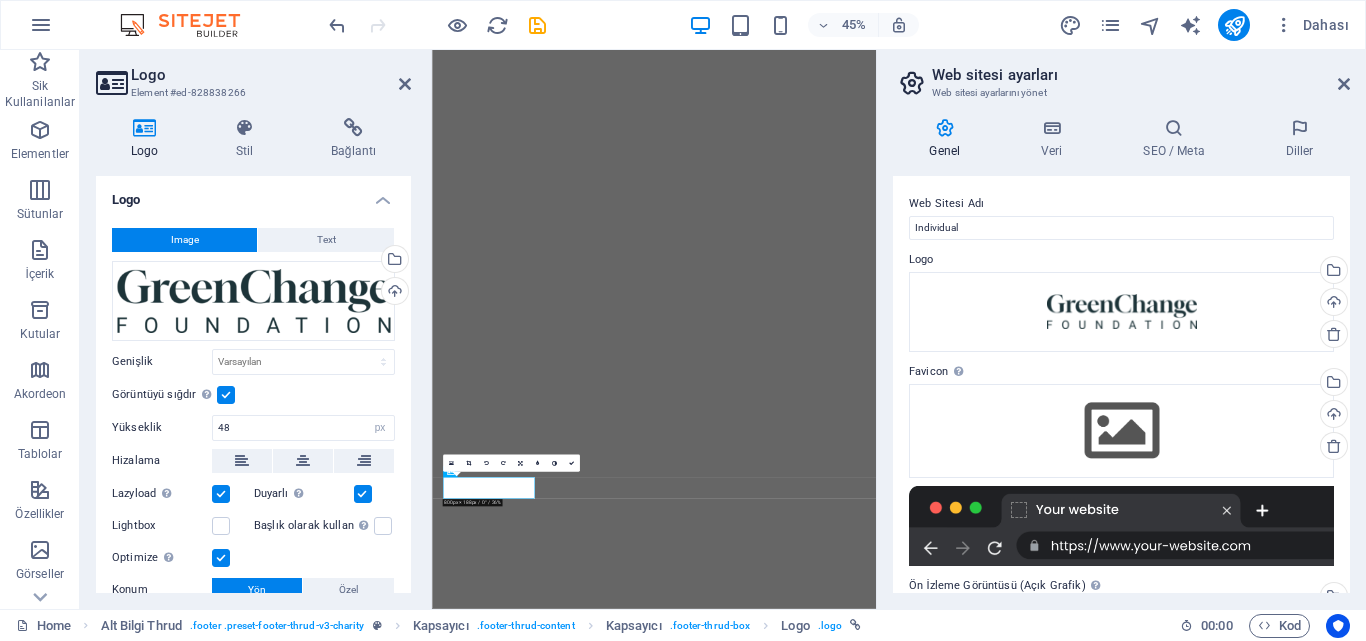 click on "Logo Element #ed-828838266 Logo Stil Bağlantı Logo Image Text Dosyaları buraya sürükleyin, dosyaları seçmek için tıklayın veya Dosyalardan ya da ücretsiz stok fotoğraf ve videolarımızdan dosyalar seçin Dosya yöneticisinden, stok fotoğraflardan dosyalar seçin veya dosya(lar) yükleyin Yükle Genişlik Varsayılan otomatik px rem % em vh vw Görüntüyü sığdır Görüntüyü otomatik olarak sabit bir genişliğe ve yüksekliğe sığdır Yükseklik 48 Varsayılan otomatik px Hizalama Lazyload Sayfa yüklendikten sonra görüntülerin yüklenmesi, sayfa hızını artırır. Duyarlı Retina görüntüsünü ve akıllı telefon için optimize edilmiş boyutları otomatik olarak yükle. Lightbox Başlık olarak kullan Görüntü, bir H1 başlık etiketine sığdırılacak. Alternatif metne H1 başlığının genişliğini vermek için kullanışlıdır, ör. logo için. Belirsizse işaretlemeden bırak. Optimize Görseller, sayfa hızını iyileştirmek için sıkıştırılmıştır. Konum 50" at bounding box center (256, 329) 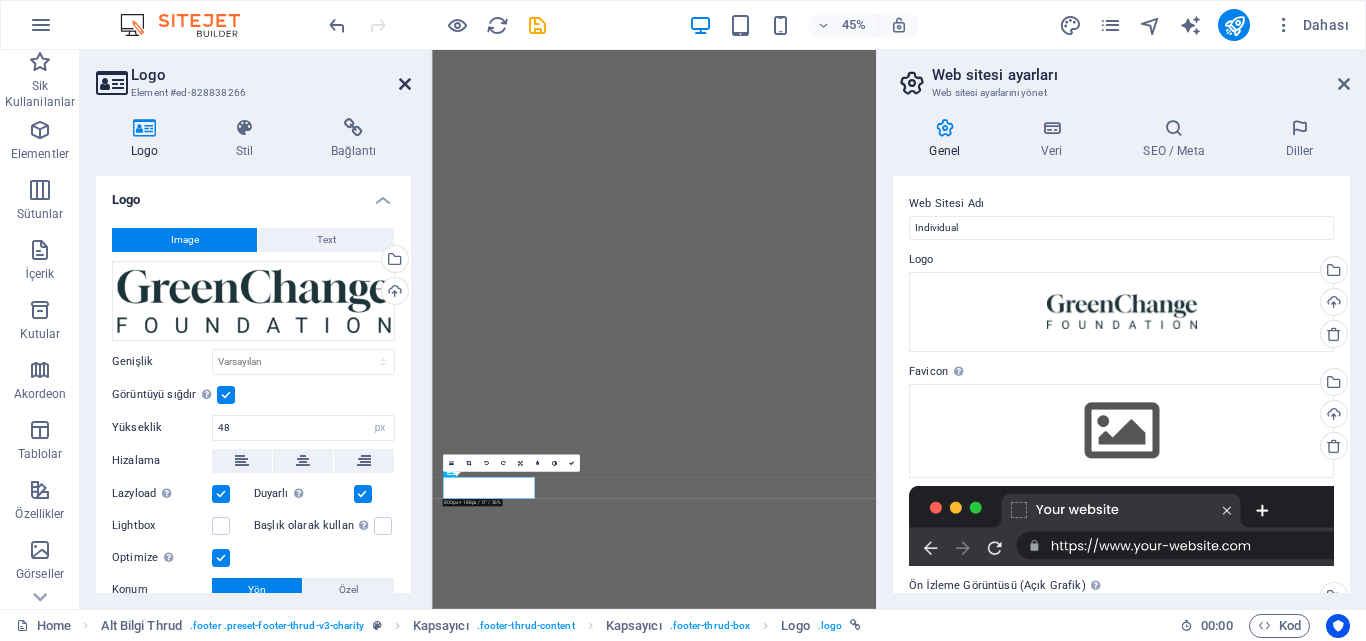 click at bounding box center [405, 84] 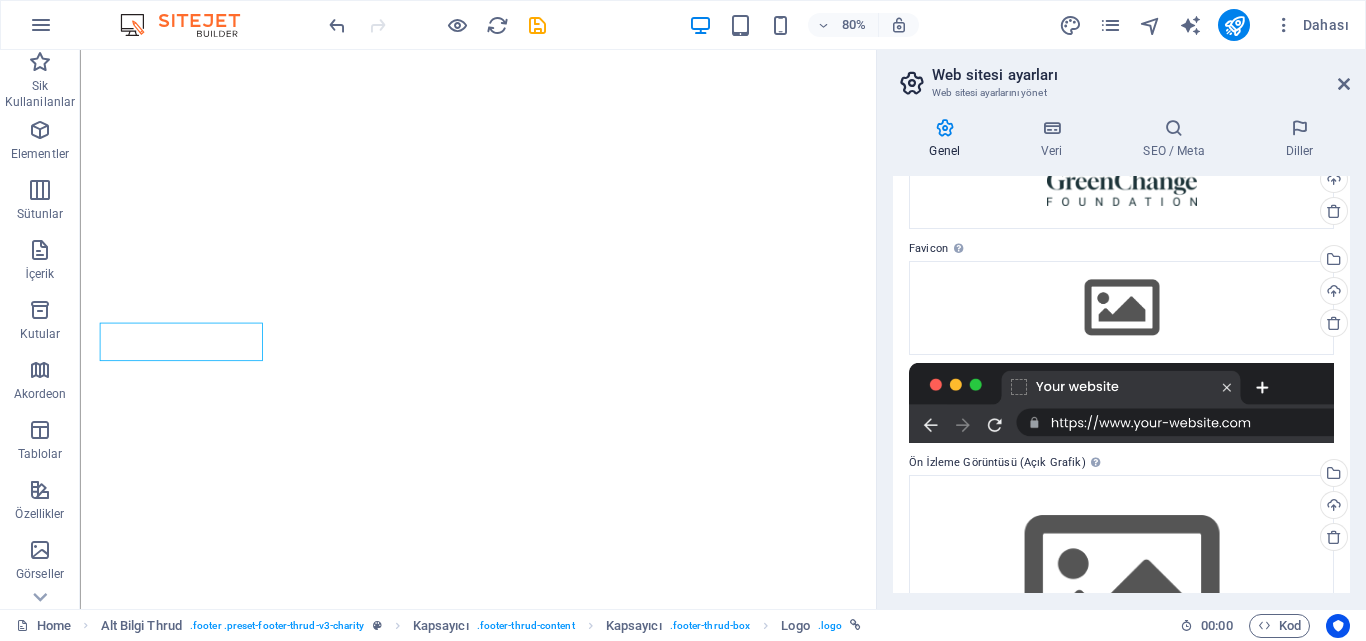 scroll, scrollTop: 250, scrollLeft: 0, axis: vertical 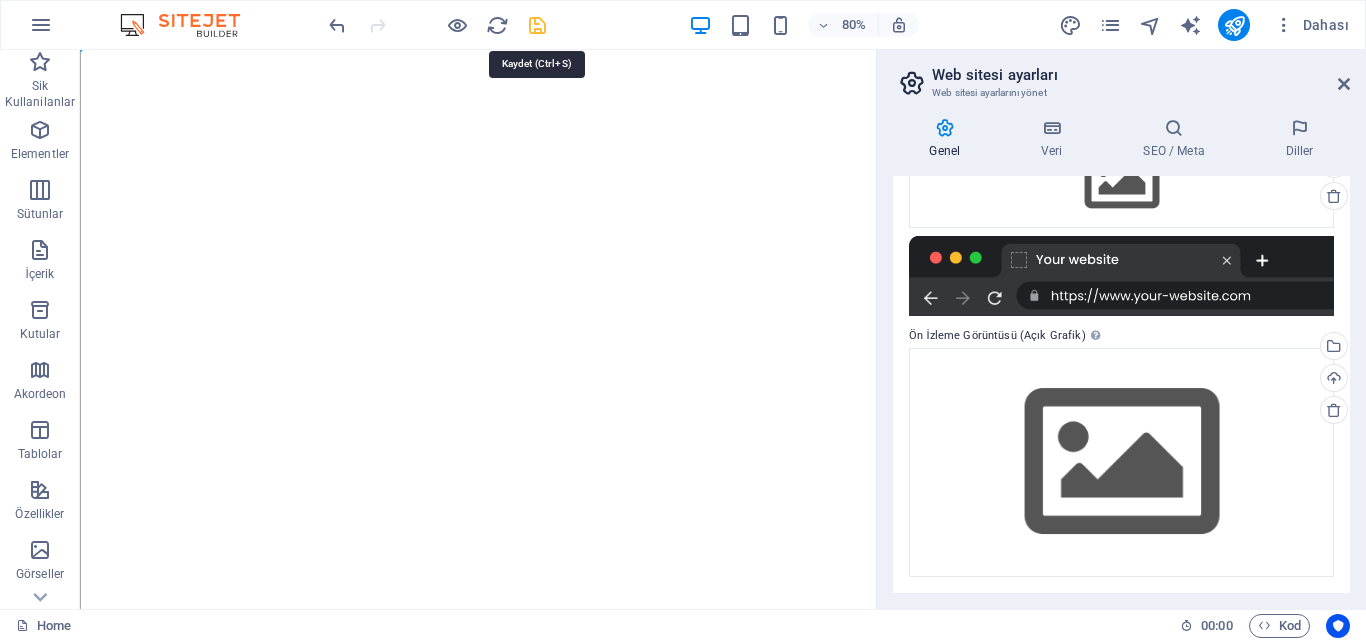 click at bounding box center (537, 25) 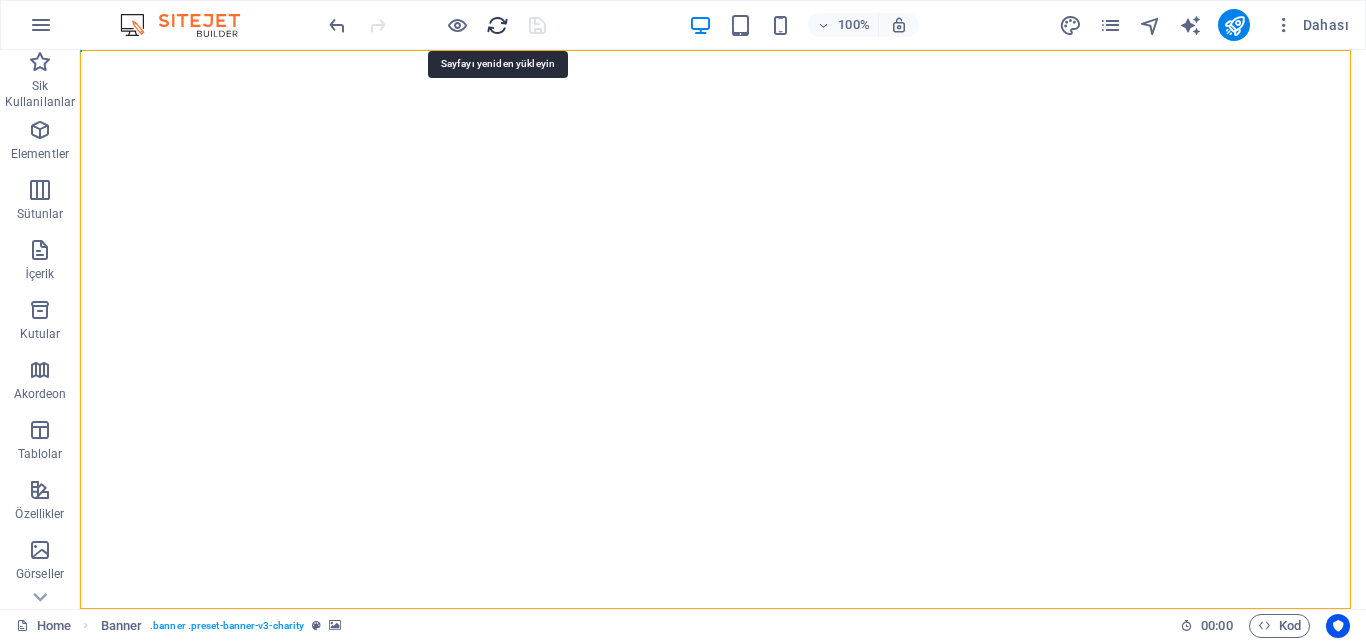 click at bounding box center [497, 25] 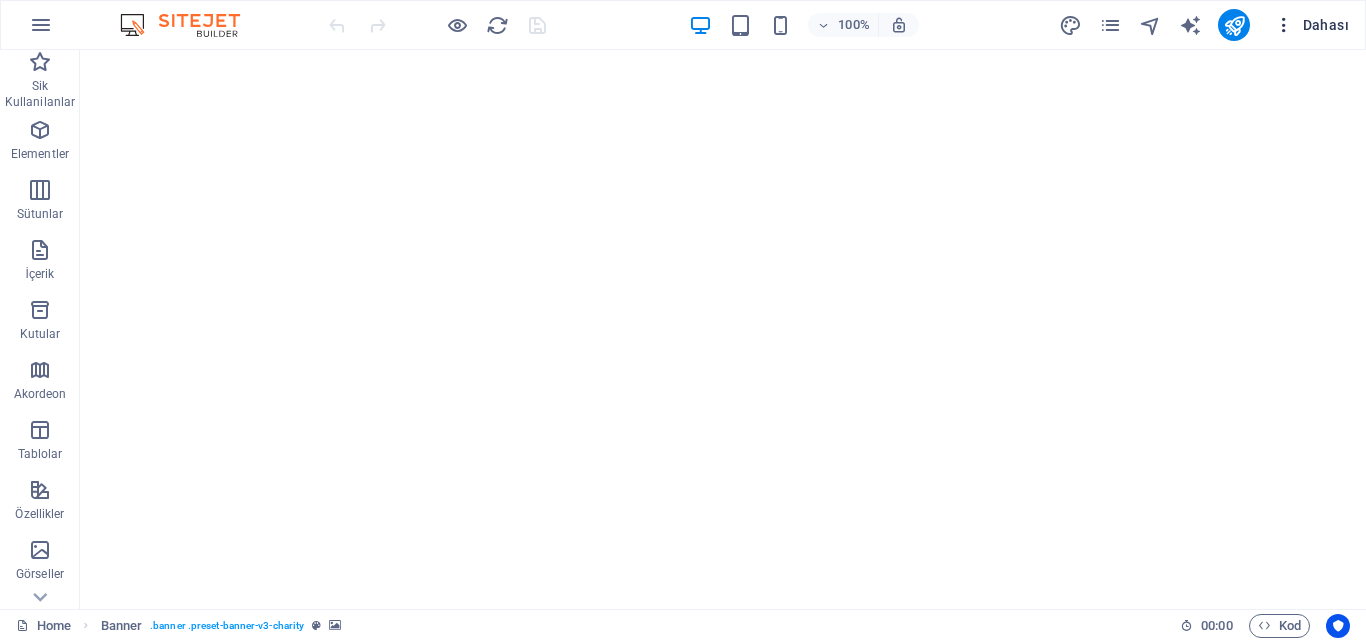 click on "Dahası" at bounding box center (1311, 25) 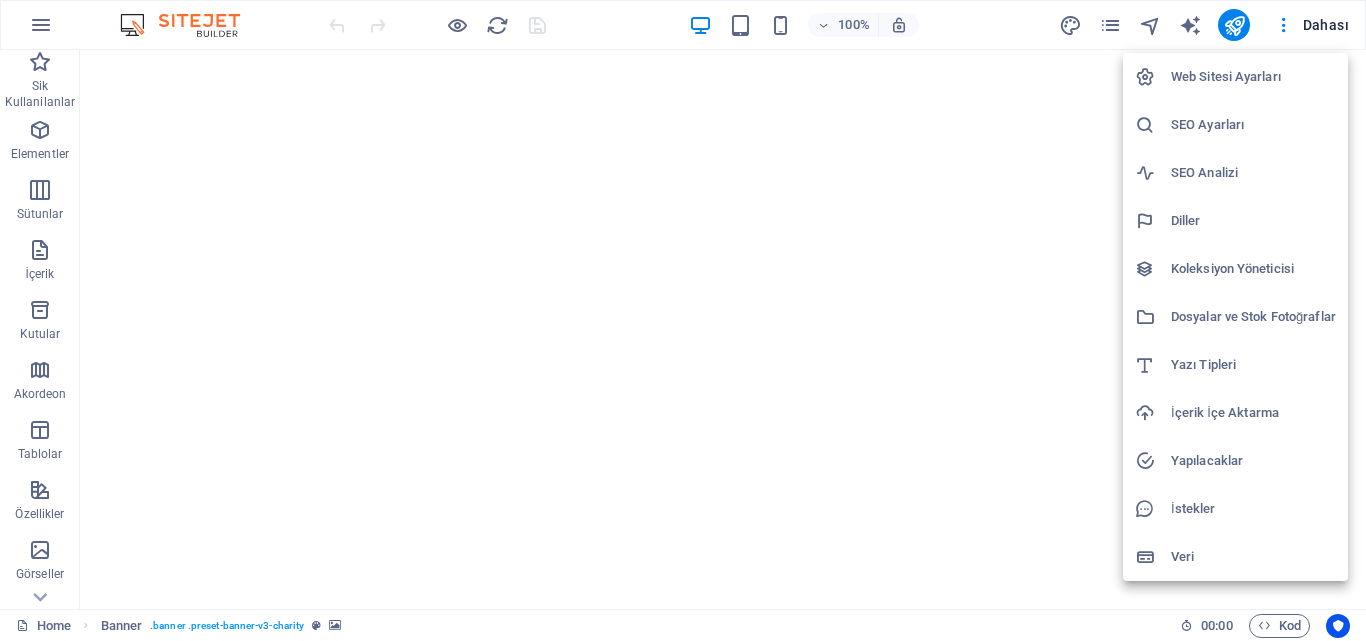 click at bounding box center (683, 320) 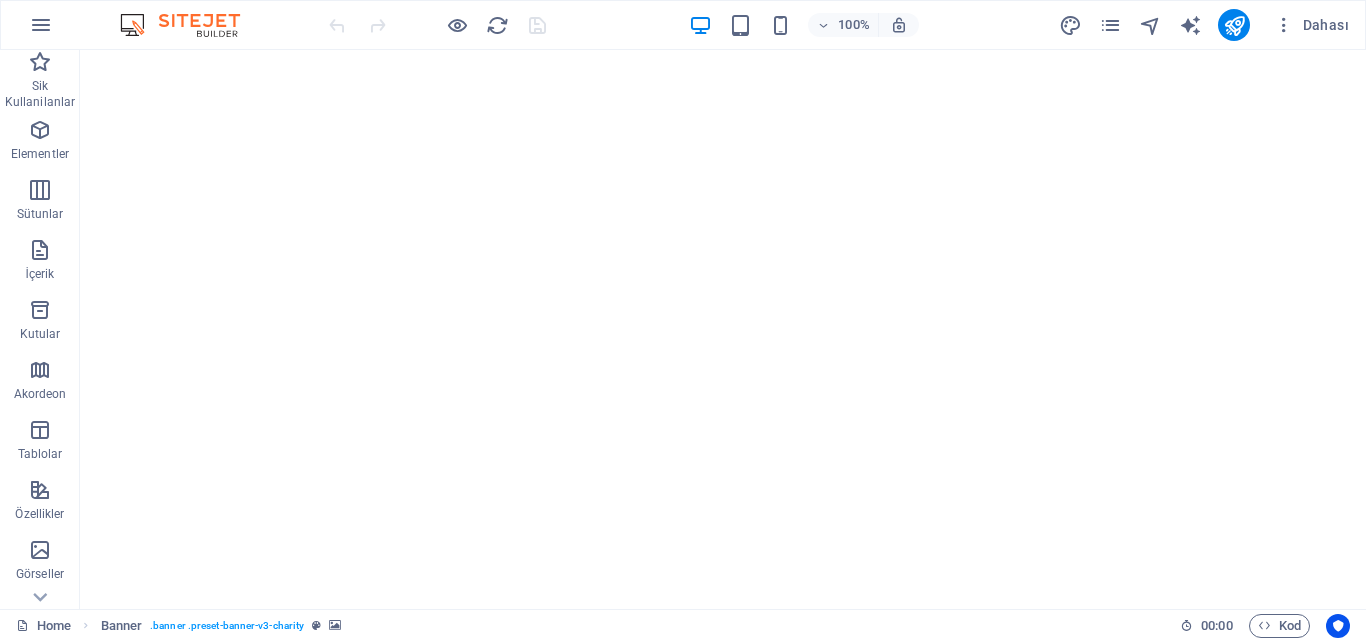 click on "Web Sitesi Ayarları SEO Ayarları SEO Analizi Diller Koleksiyon Yöneticisi Dosyalar ve Stok Fotoğraflar Yazı Tipleri İçerik İçe Aktarma Yapılacaklar İstekler Veri" at bounding box center [683, 326] 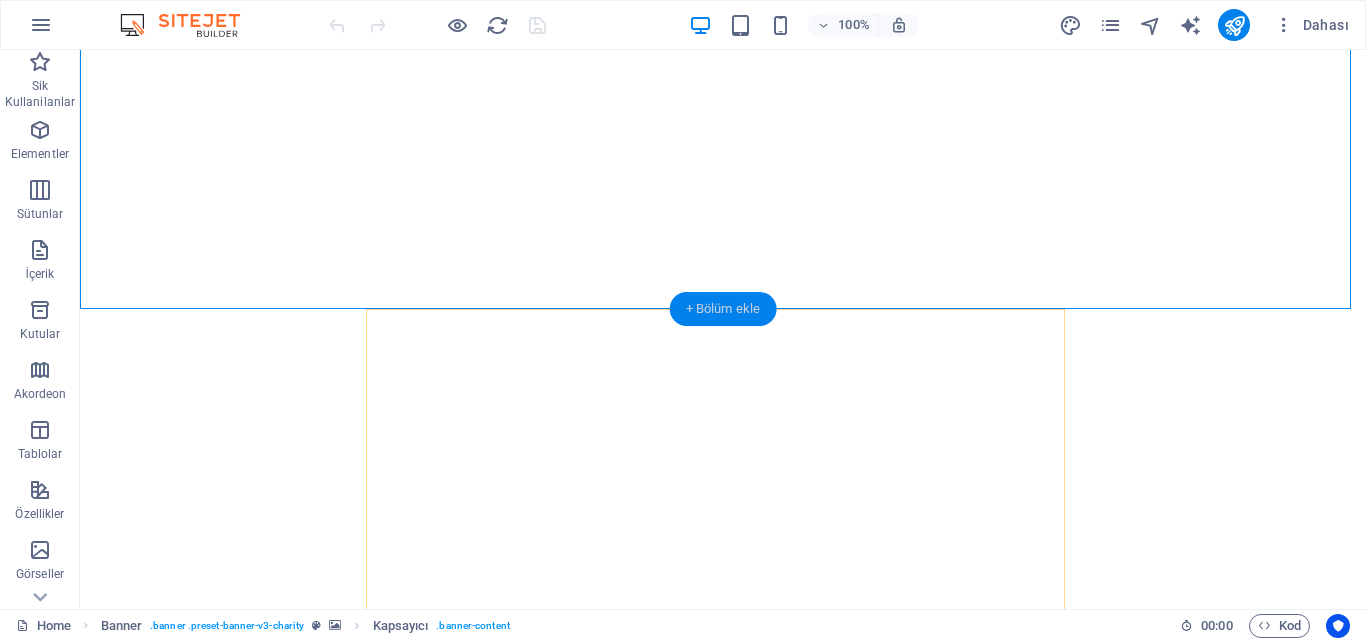click on "+ Bölüm ekle" at bounding box center (723, 309) 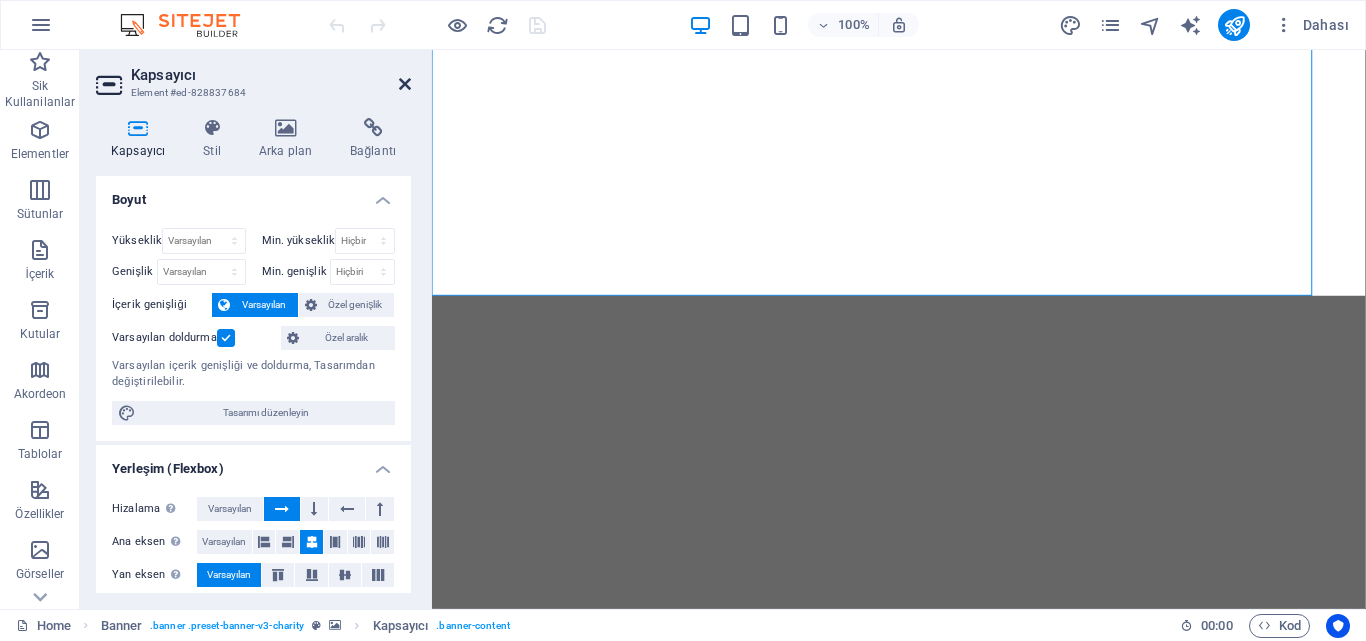 click at bounding box center (405, 84) 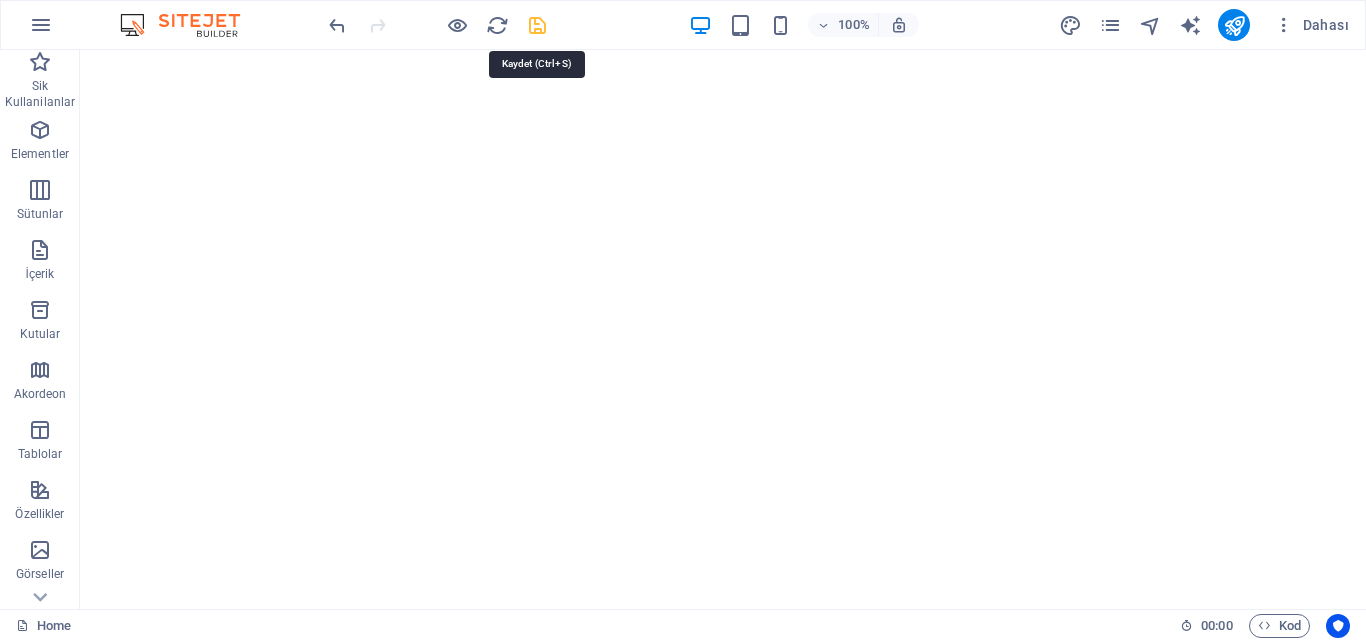 click at bounding box center [537, 25] 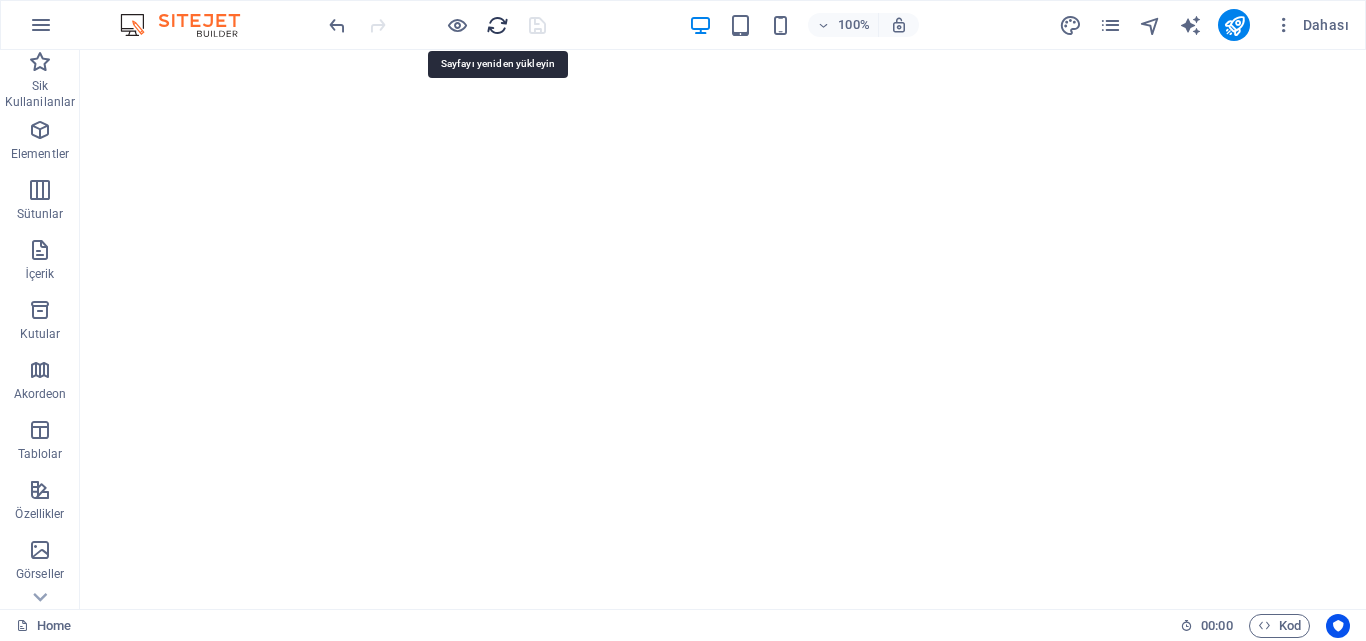 click at bounding box center (497, 25) 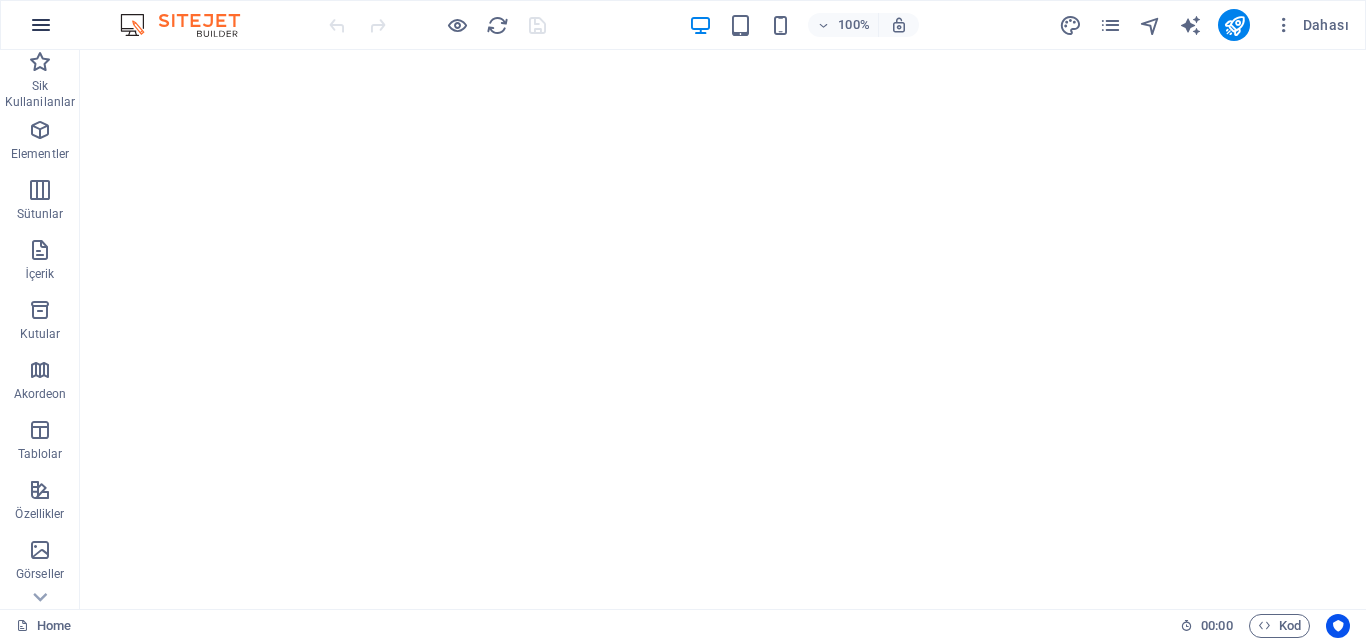 click at bounding box center (41, 25) 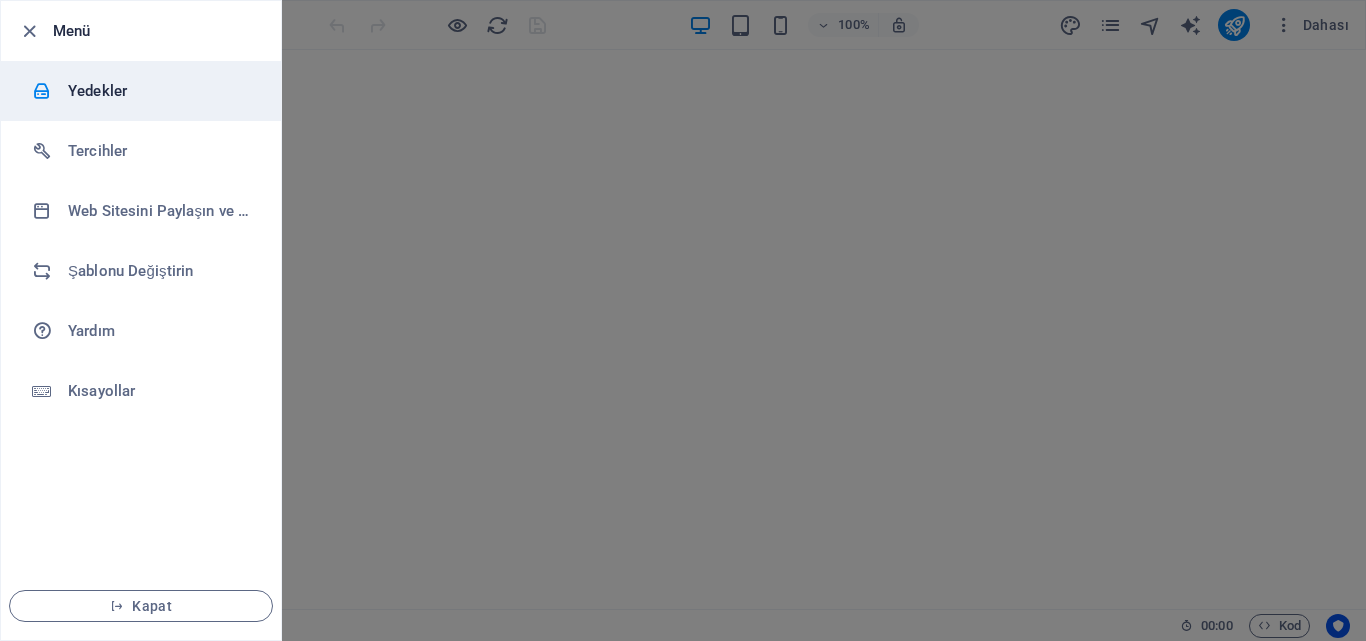 click on "Yedekler" at bounding box center (141, 91) 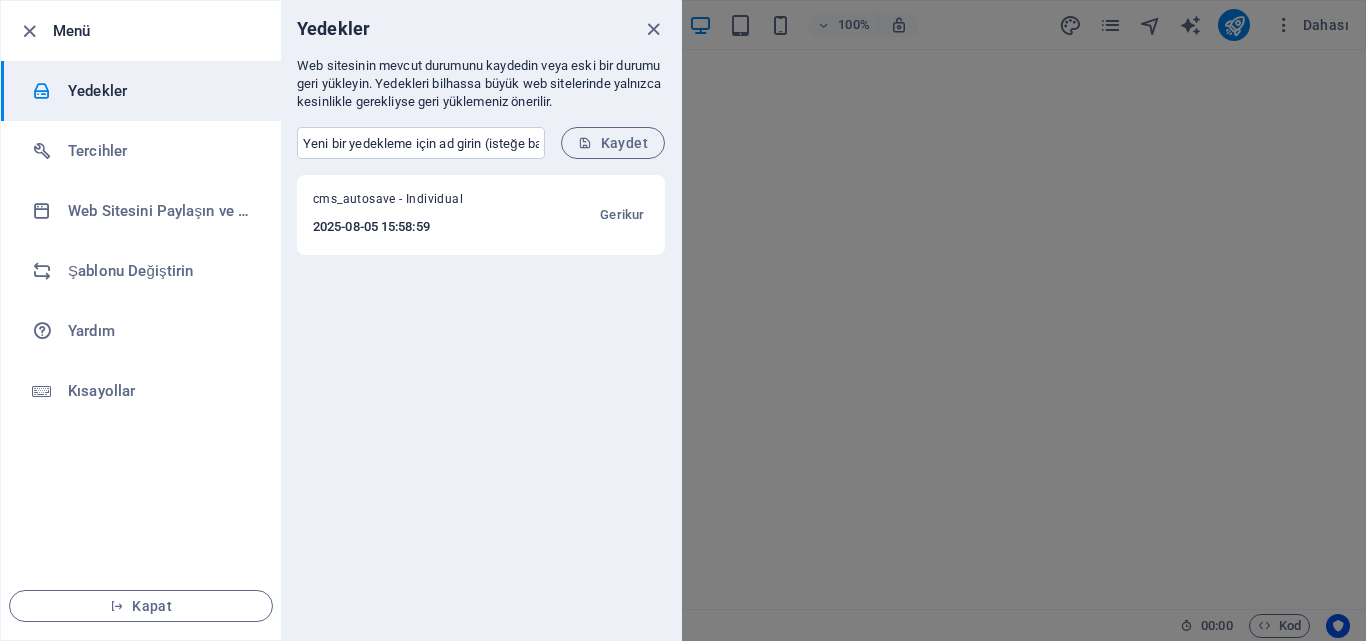 click at bounding box center [683, 320] 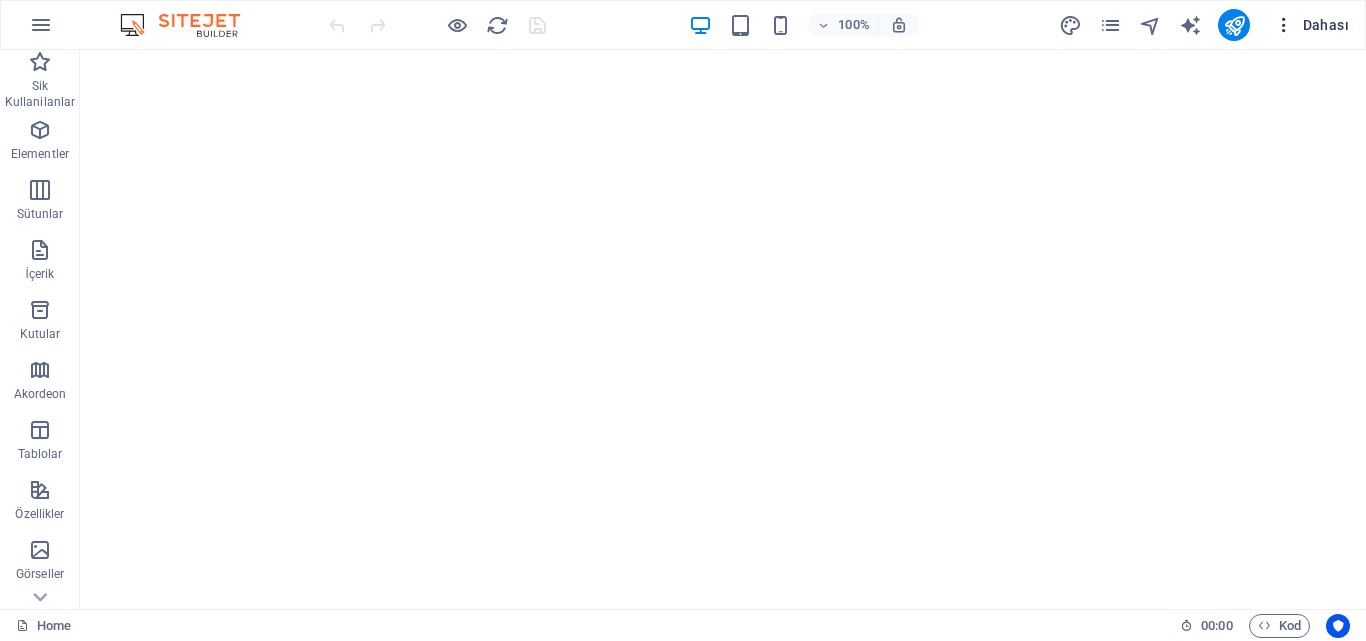 click on "Dahası" at bounding box center (1311, 25) 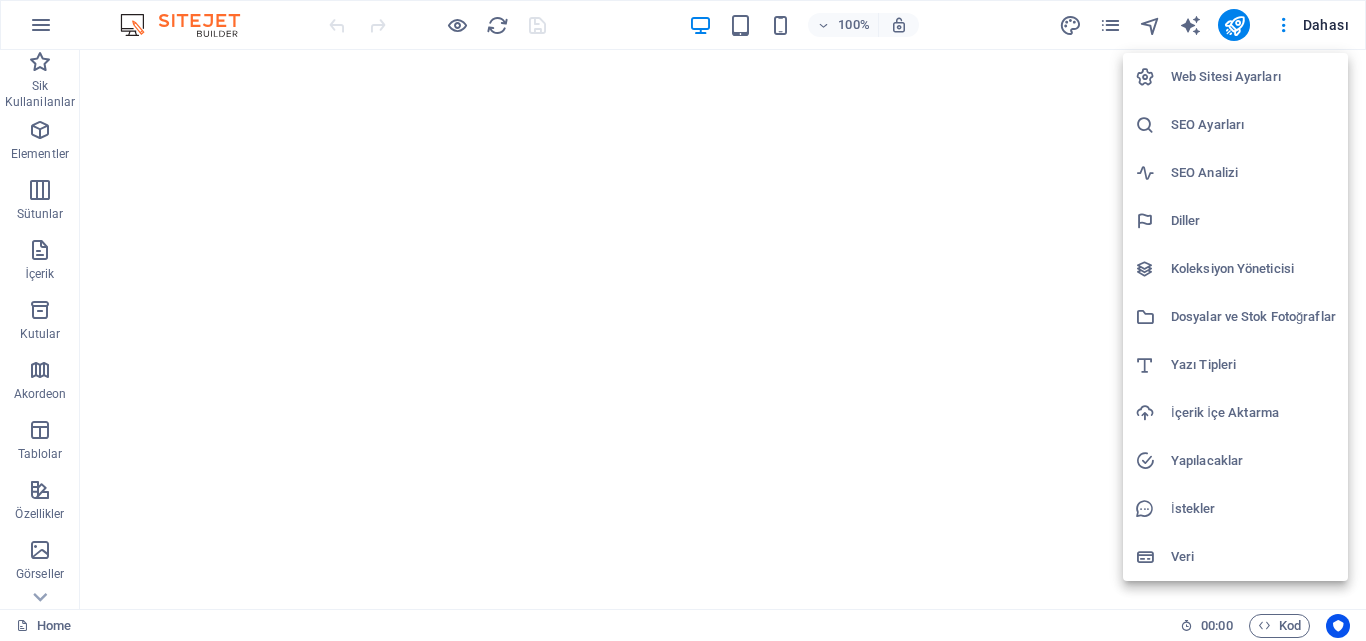 click at bounding box center [683, 320] 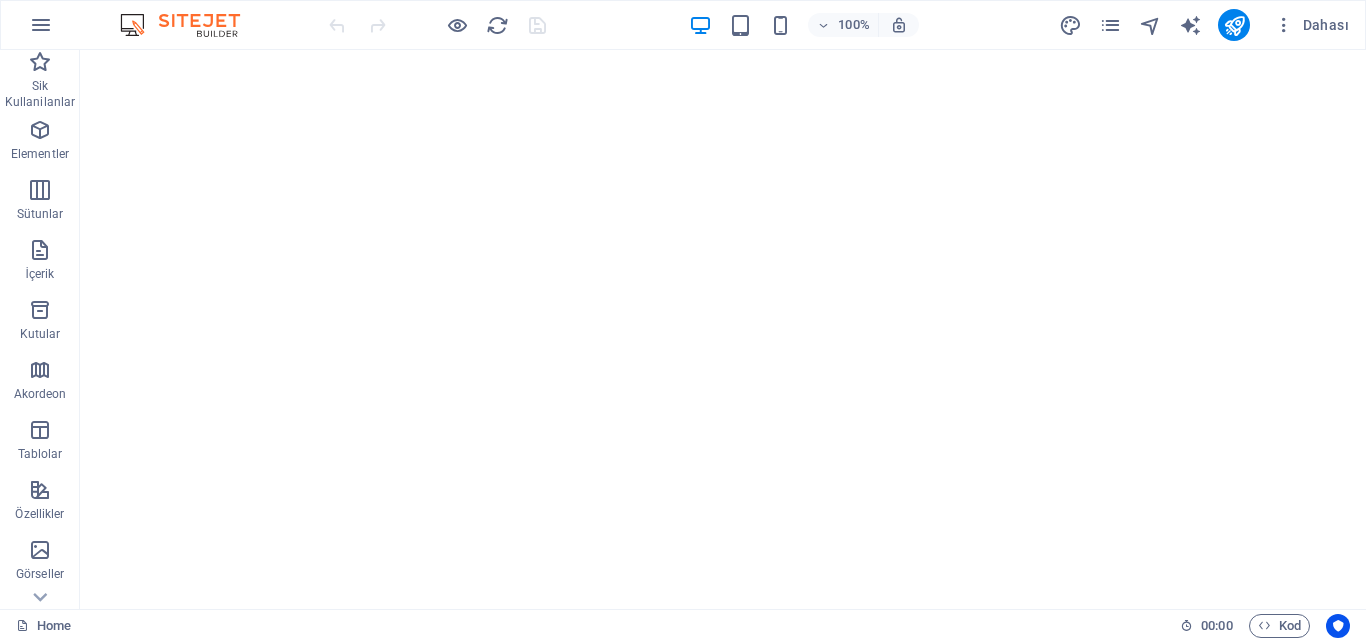 click on "Web Sitesi Ayarları SEO Ayarları SEO Analizi Diller Koleksiyon Yöneticisi Dosyalar ve Stok Fotoğraflar Yazı Tipleri İçerik İçe Aktarma Yapılacaklar İstekler Veri" at bounding box center (683, 326) 